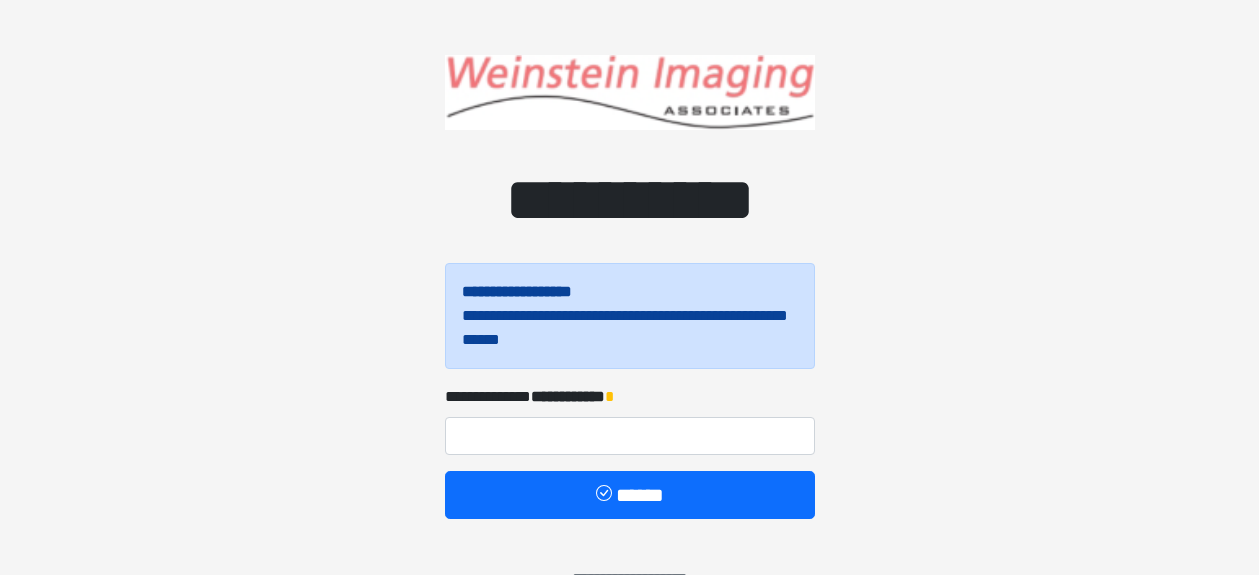 scroll, scrollTop: 0, scrollLeft: 0, axis: both 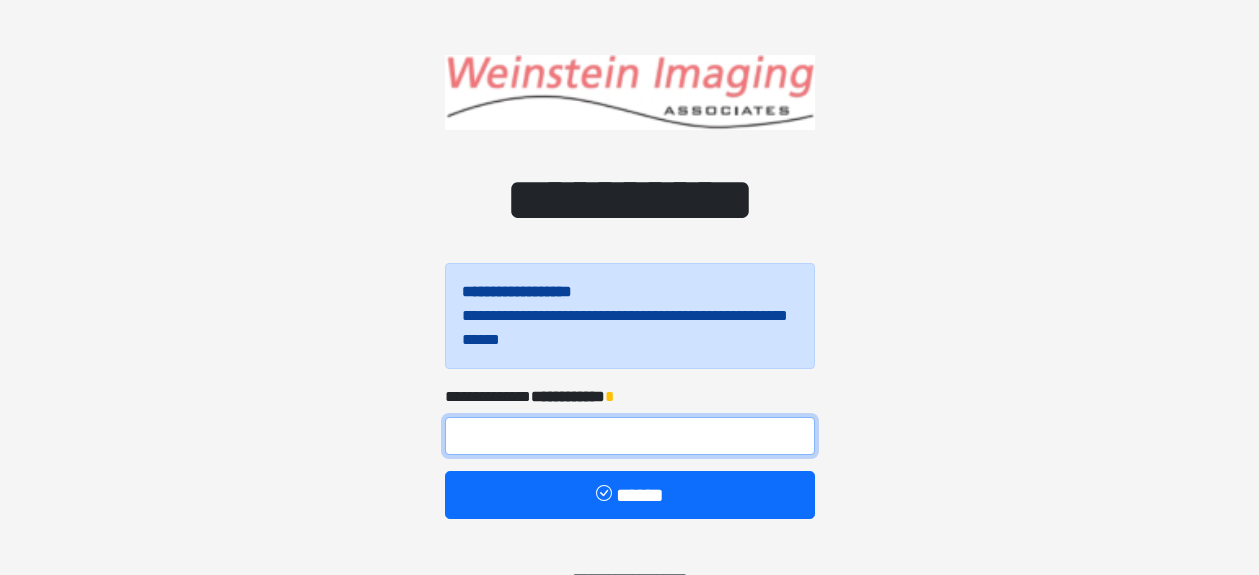click at bounding box center (630, 436) 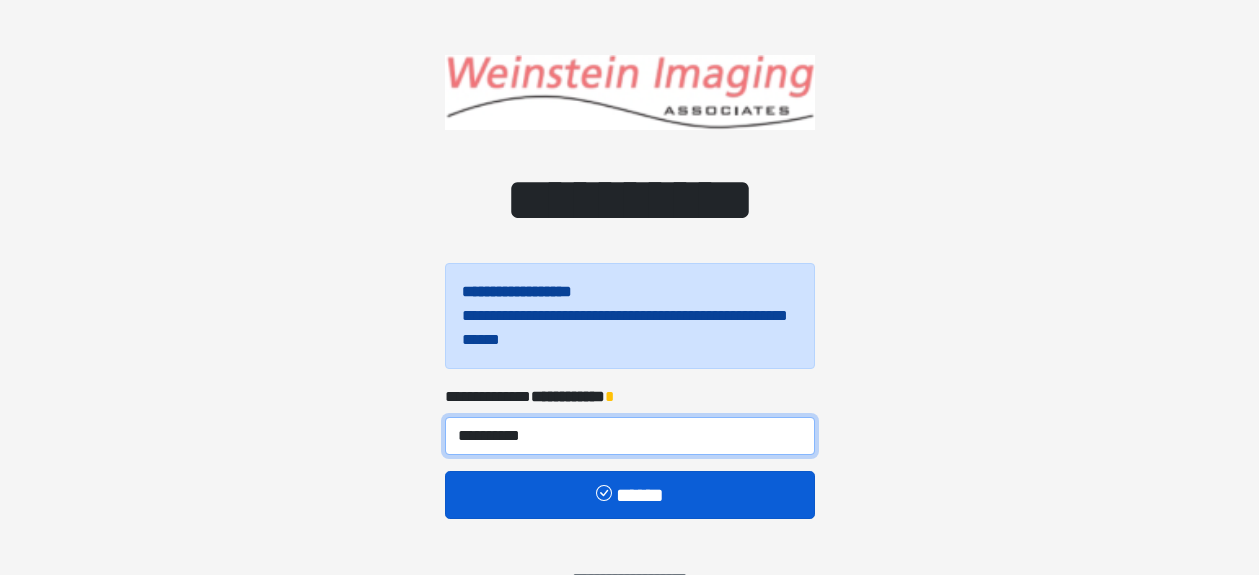 type on "**********" 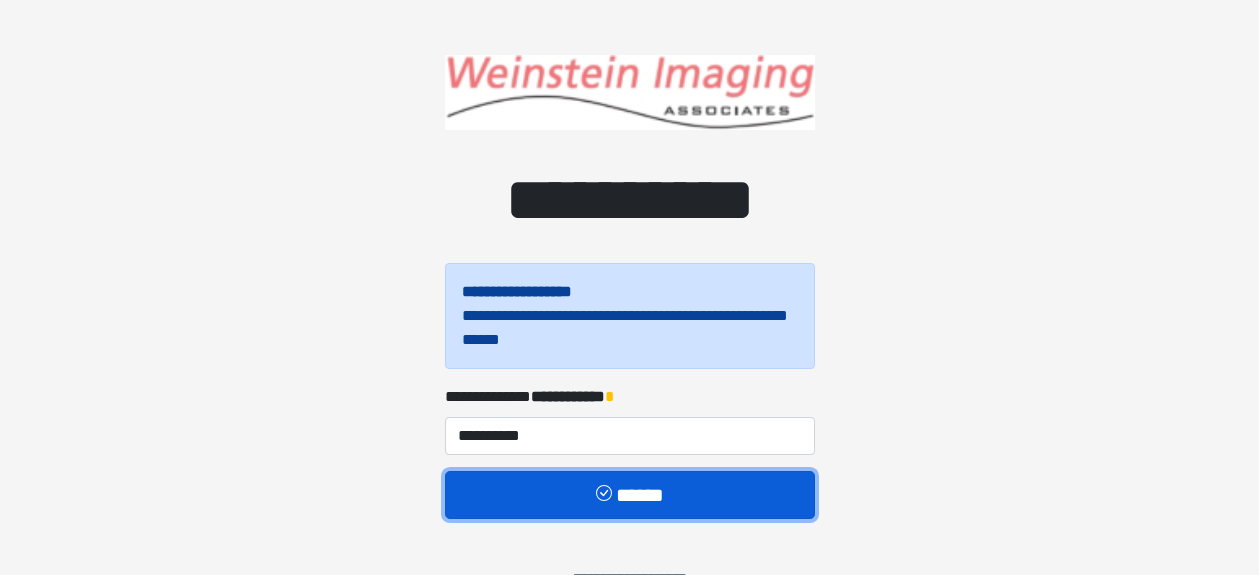 click on "******" at bounding box center (630, 495) 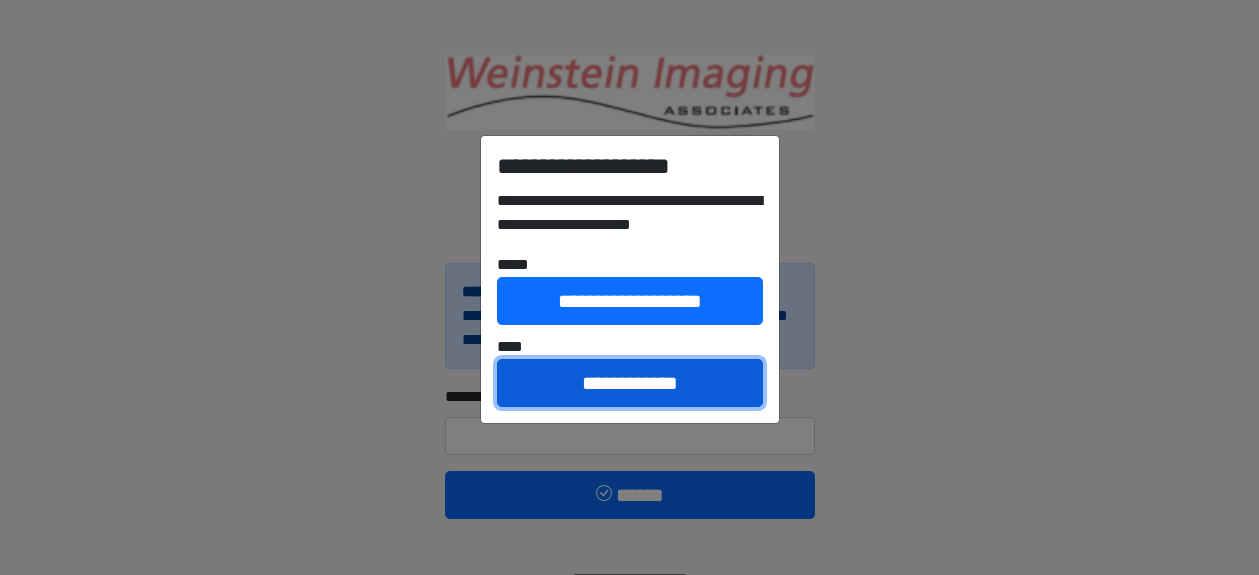 click on "**********" at bounding box center (630, 383) 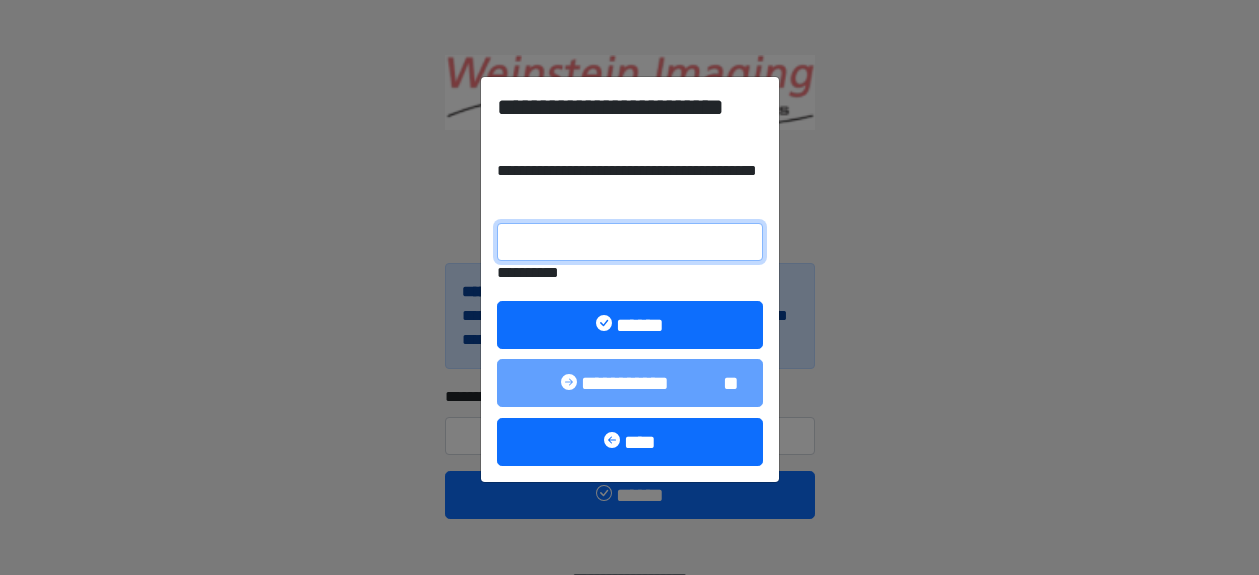 click on "**********" at bounding box center [630, 242] 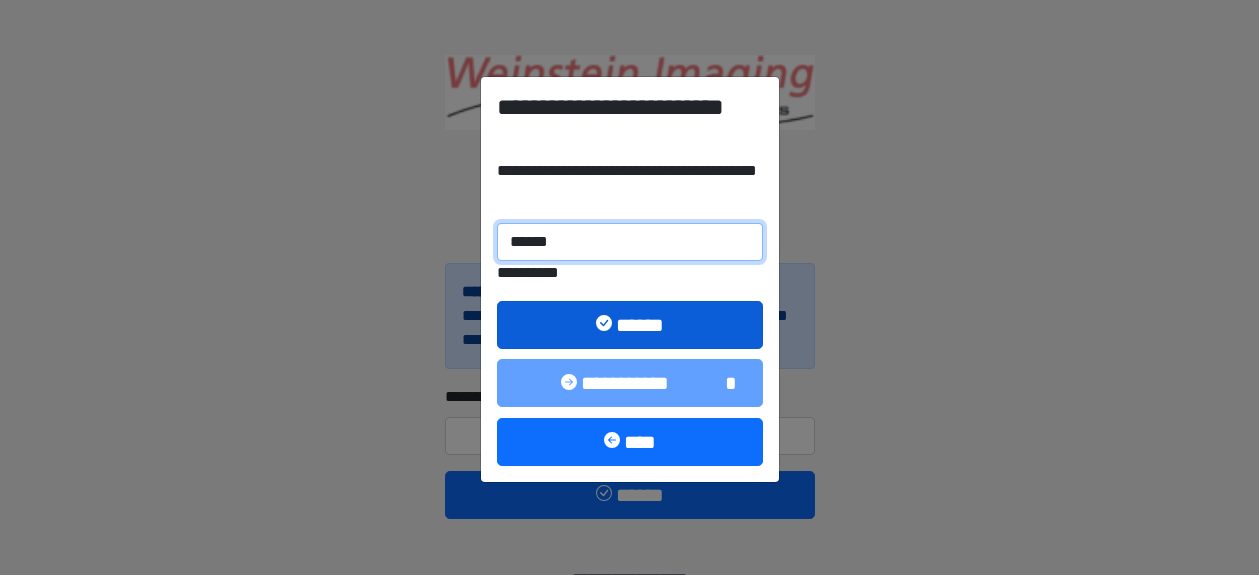 type on "******" 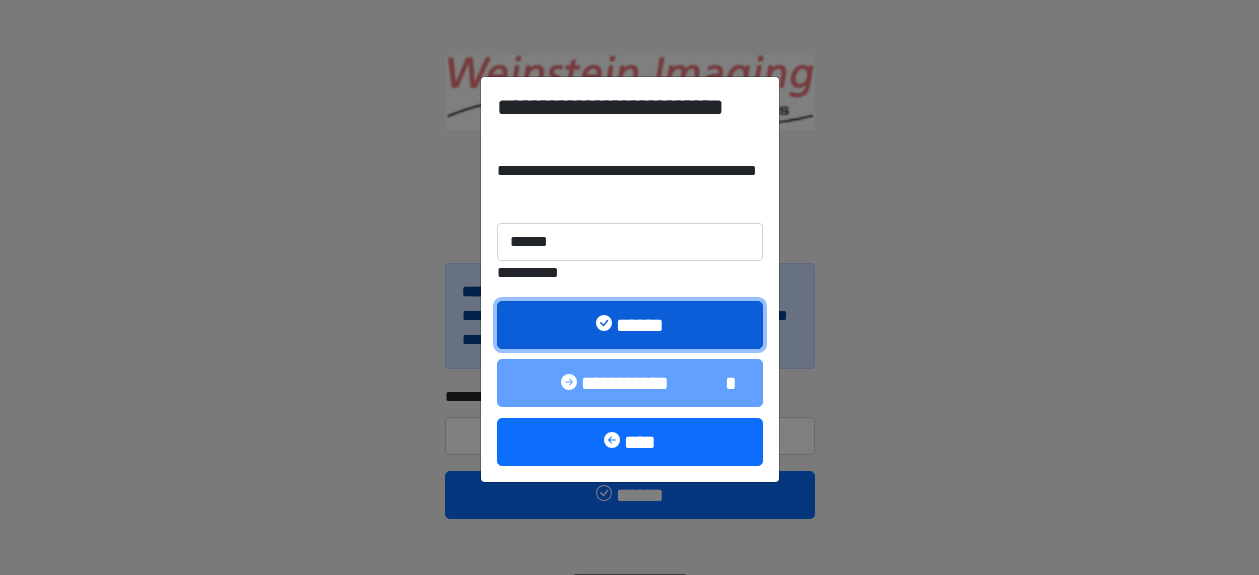 click on "******" at bounding box center [630, 325] 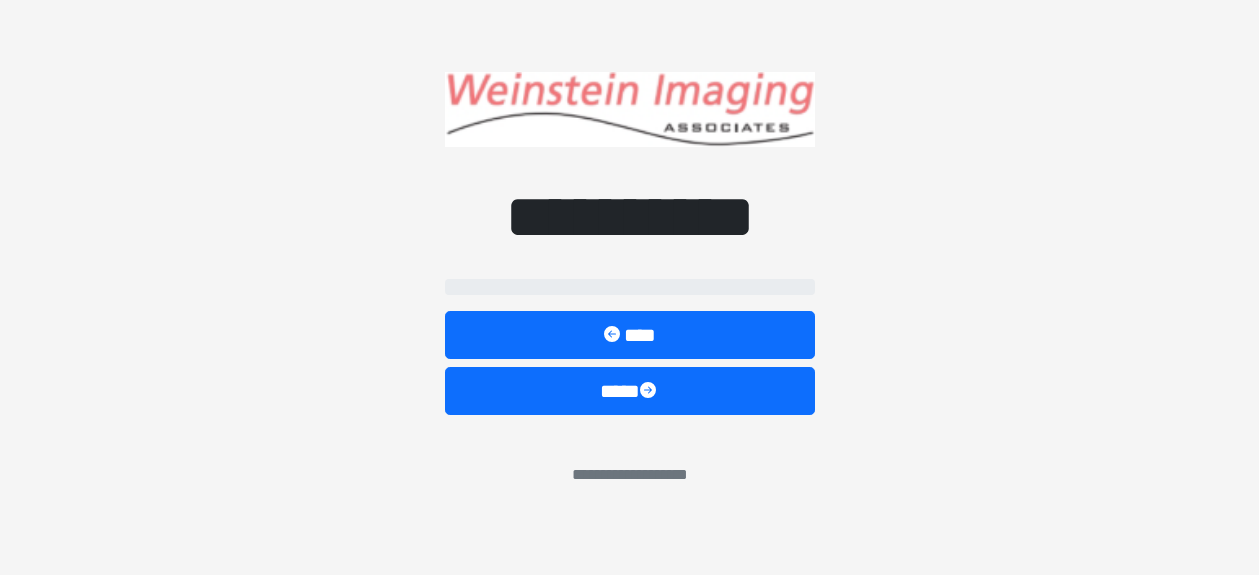 select on "*****" 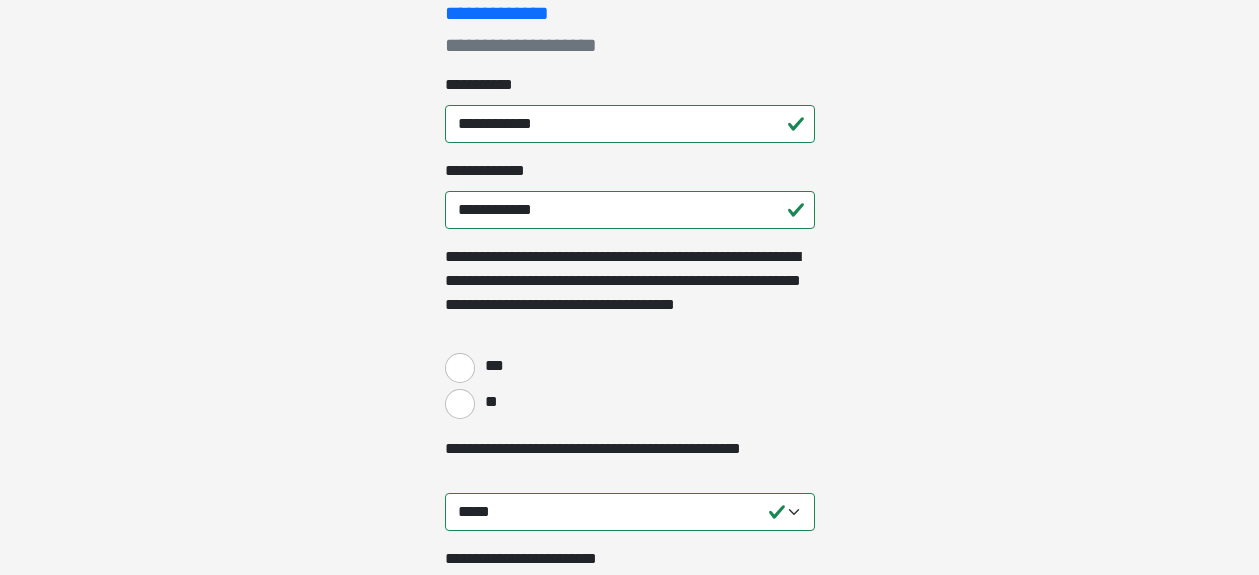 scroll, scrollTop: 308, scrollLeft: 0, axis: vertical 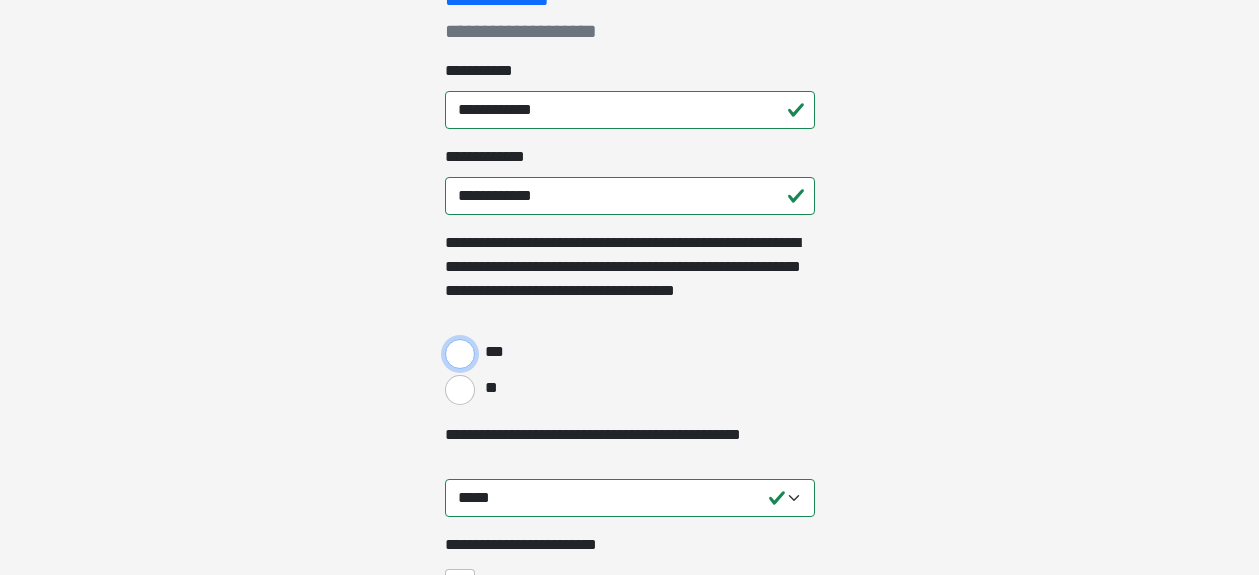 click on "***" at bounding box center [460, 354] 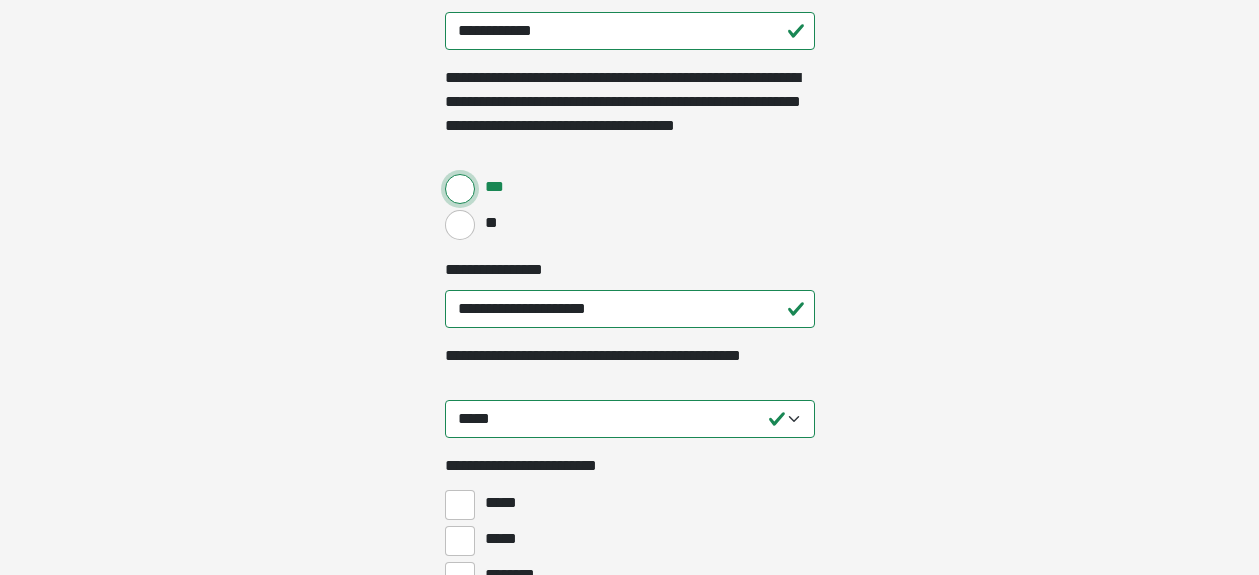 scroll, scrollTop: 476, scrollLeft: 0, axis: vertical 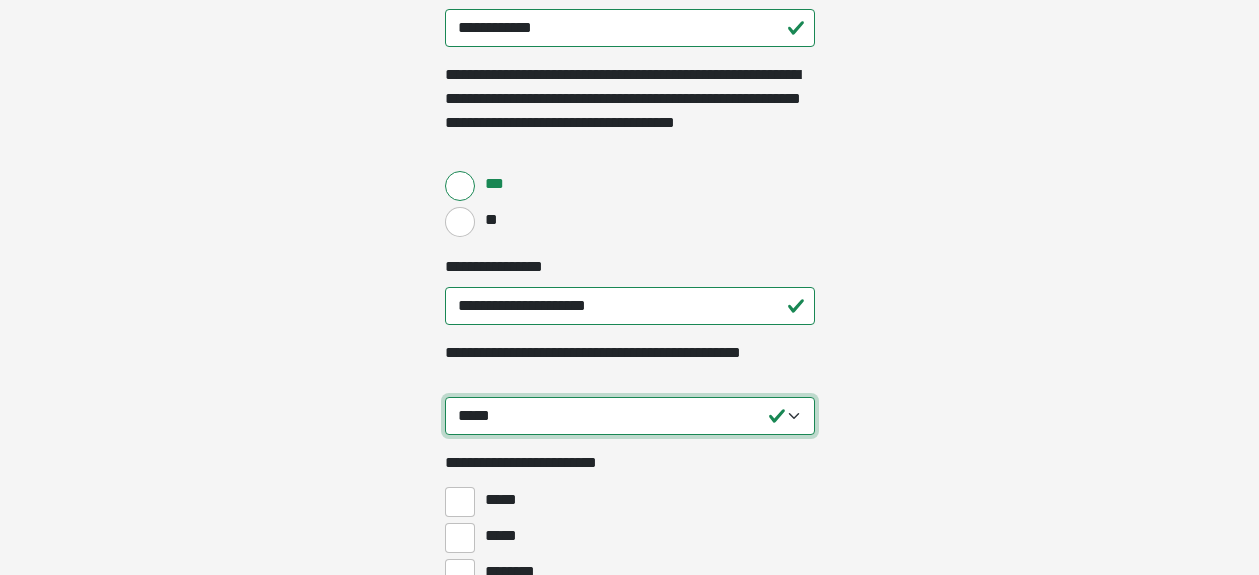 click on "**********" at bounding box center (630, 416) 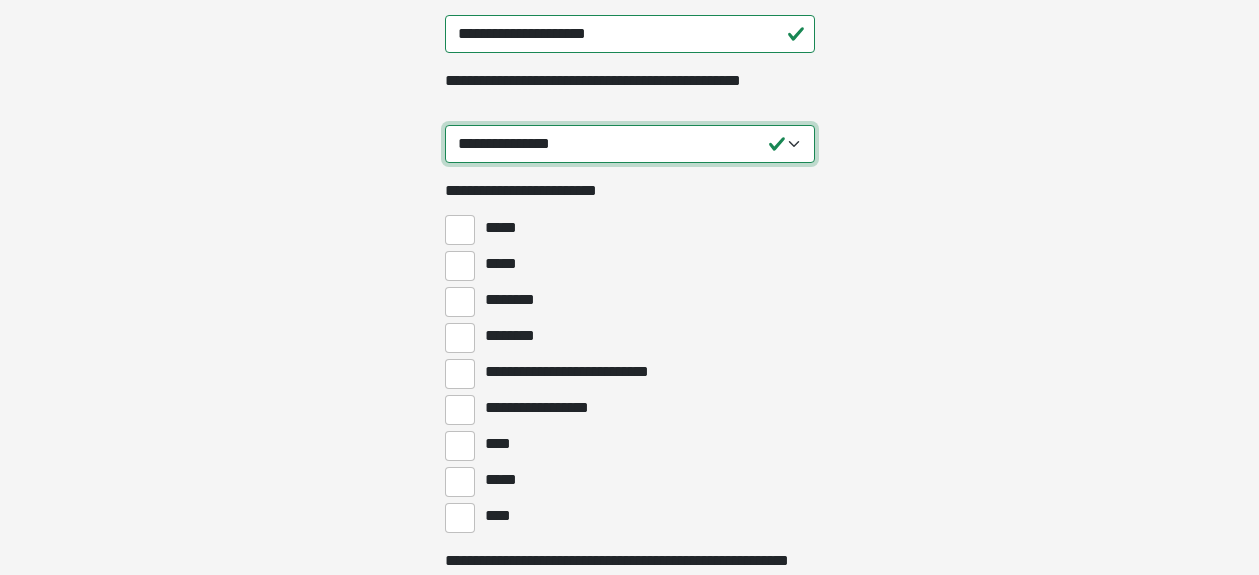 scroll, scrollTop: 749, scrollLeft: 0, axis: vertical 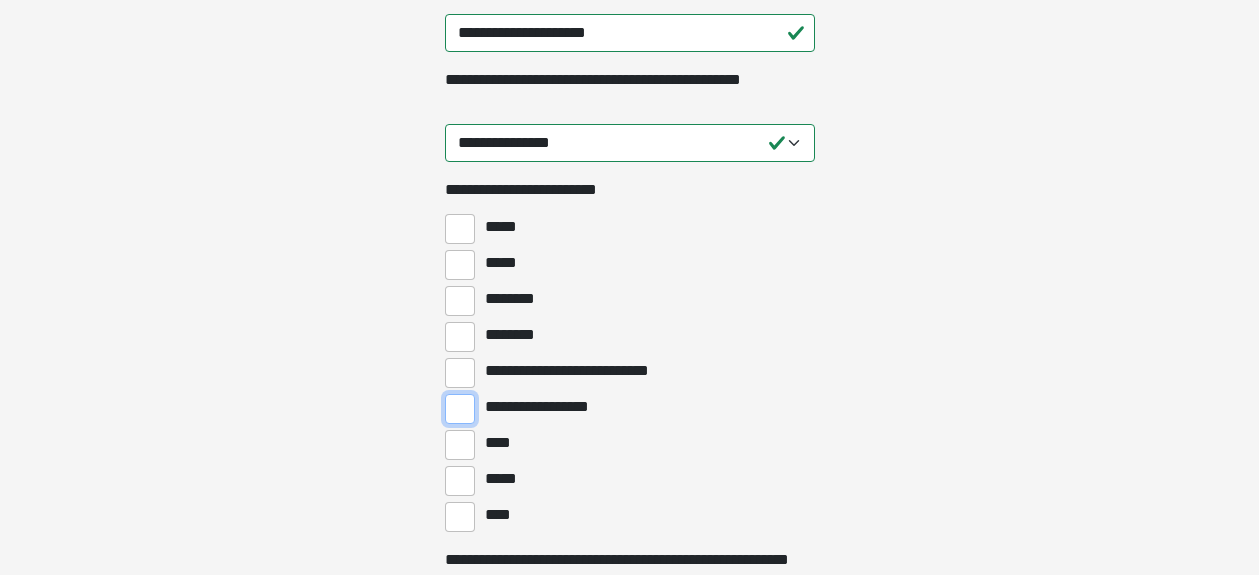 click on "**********" at bounding box center [460, 409] 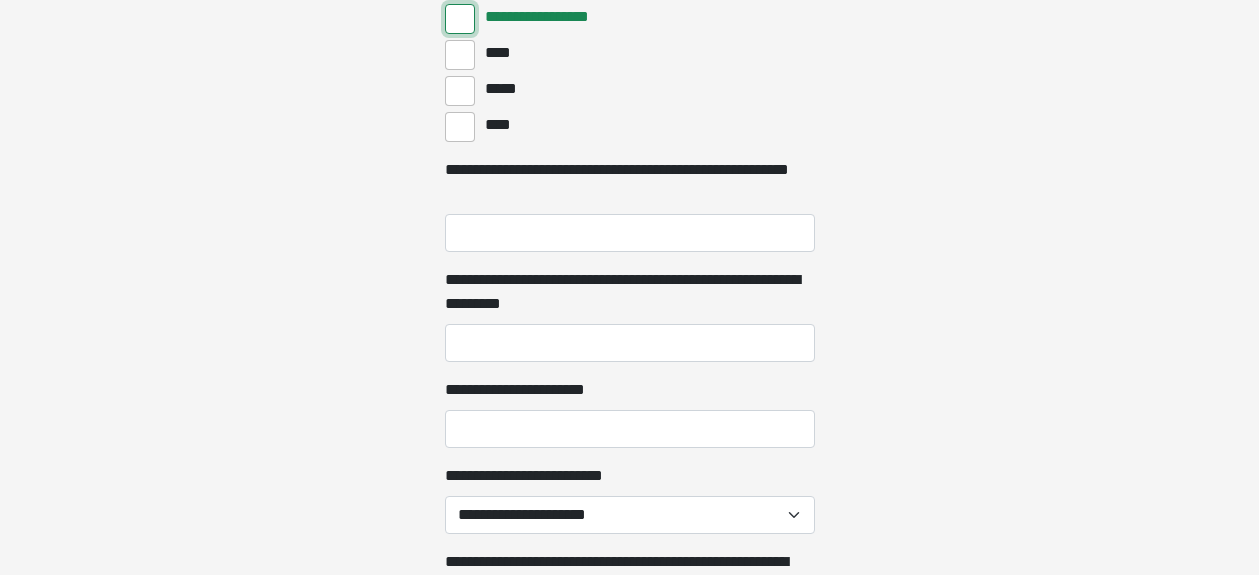 scroll, scrollTop: 1196, scrollLeft: 0, axis: vertical 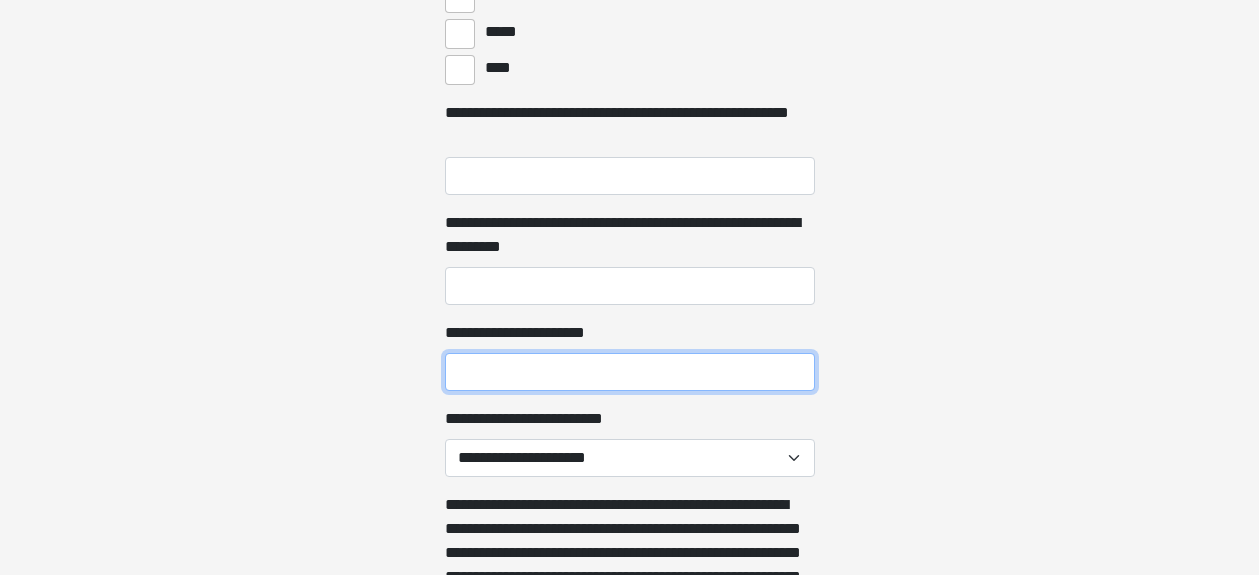 click on "**********" at bounding box center [630, 372] 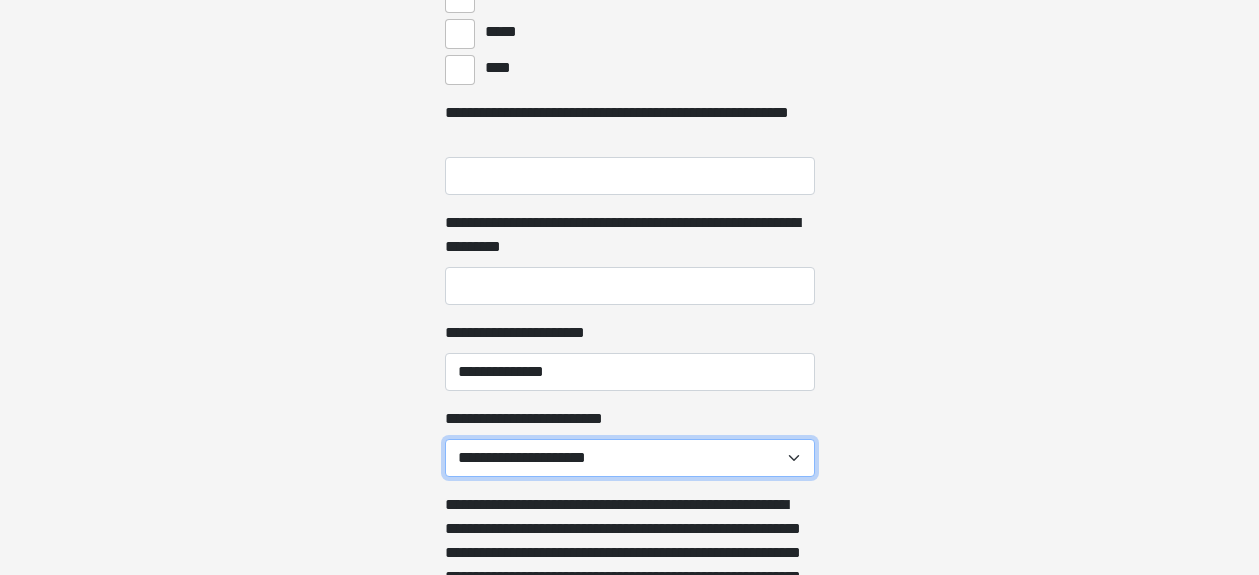 click on "**********" at bounding box center (630, 458) 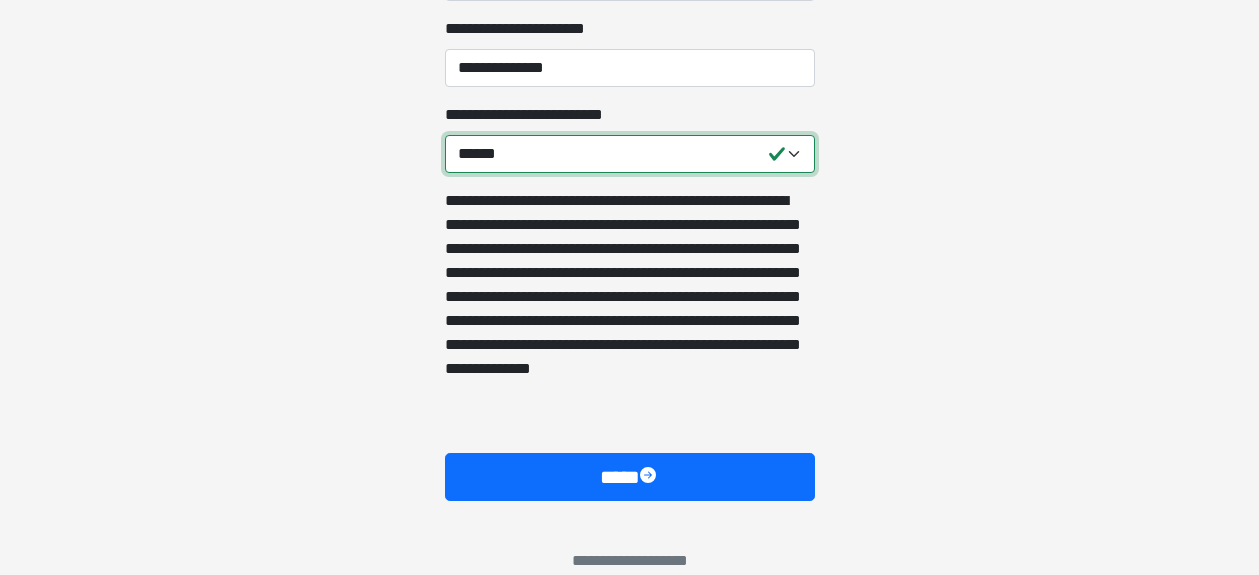 scroll, scrollTop: 1529, scrollLeft: 0, axis: vertical 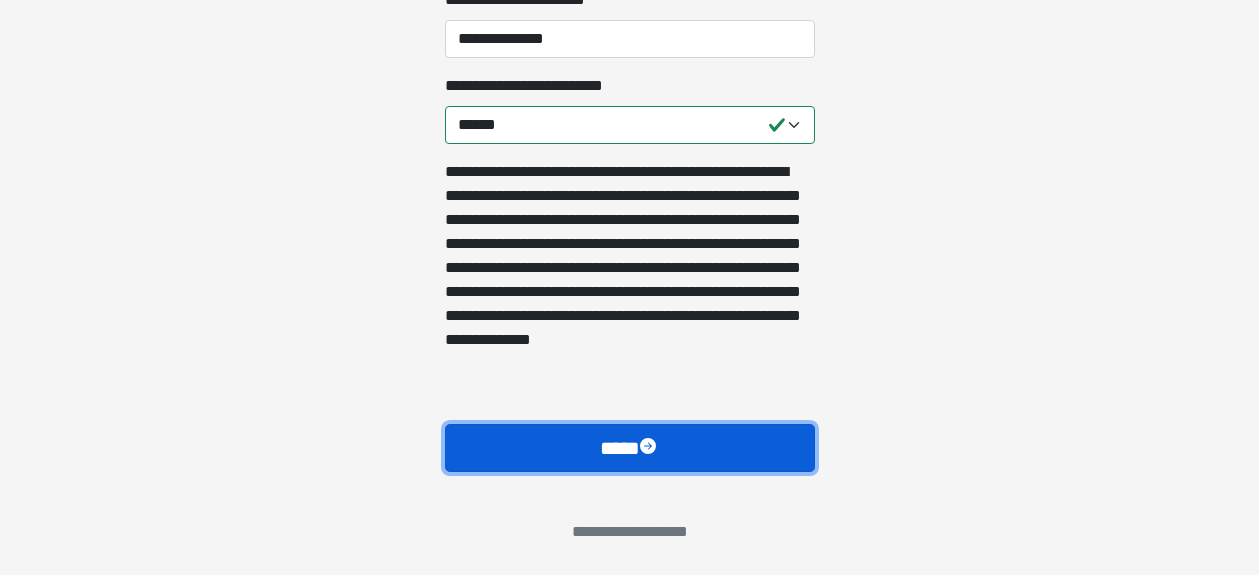 click on "****" at bounding box center [630, 448] 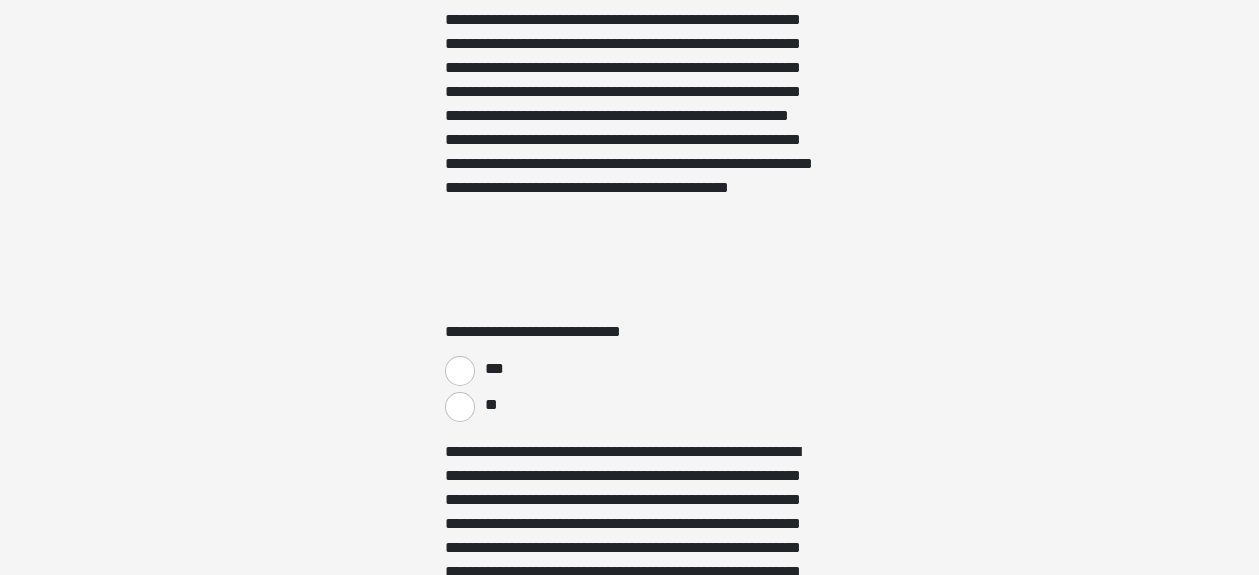 scroll, scrollTop: 3344, scrollLeft: 0, axis: vertical 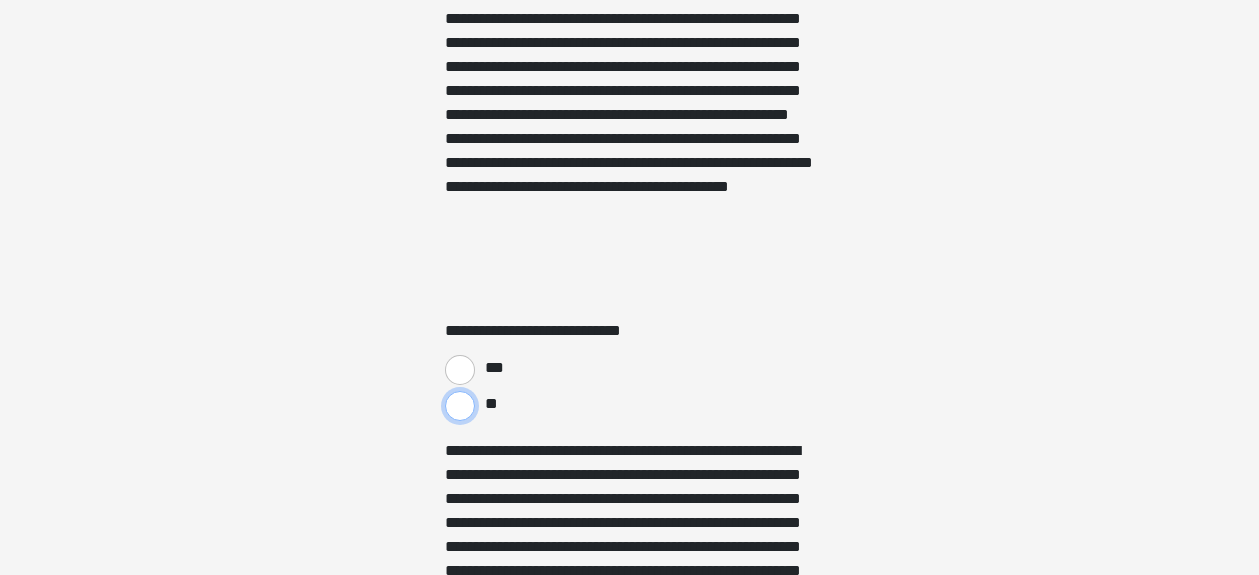 click on "**" at bounding box center (460, 406) 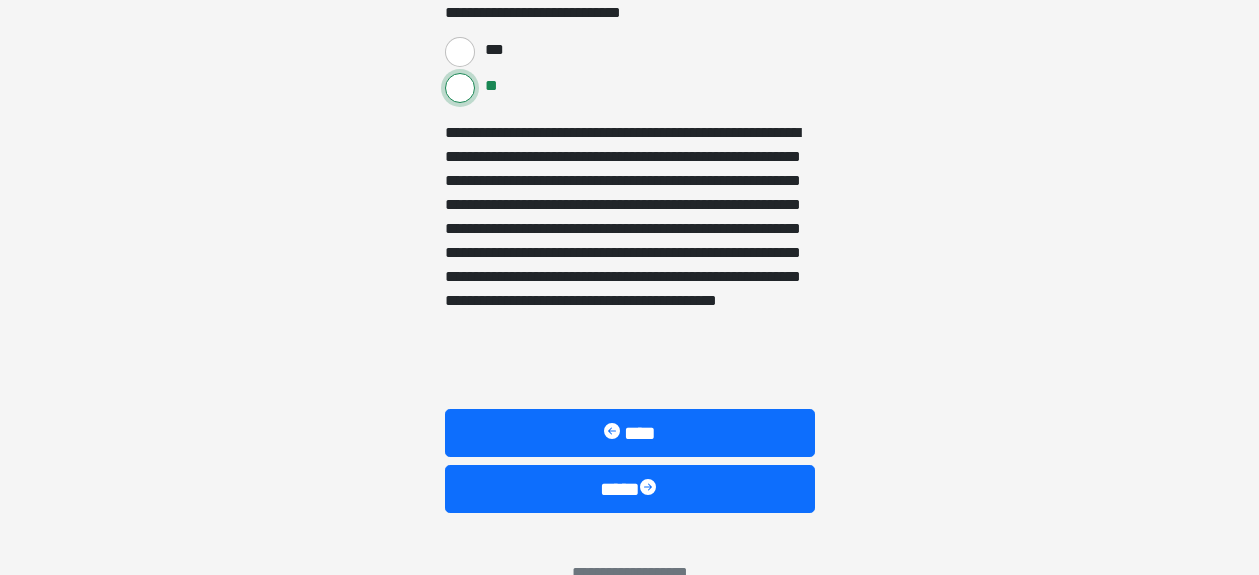 scroll, scrollTop: 3691, scrollLeft: 0, axis: vertical 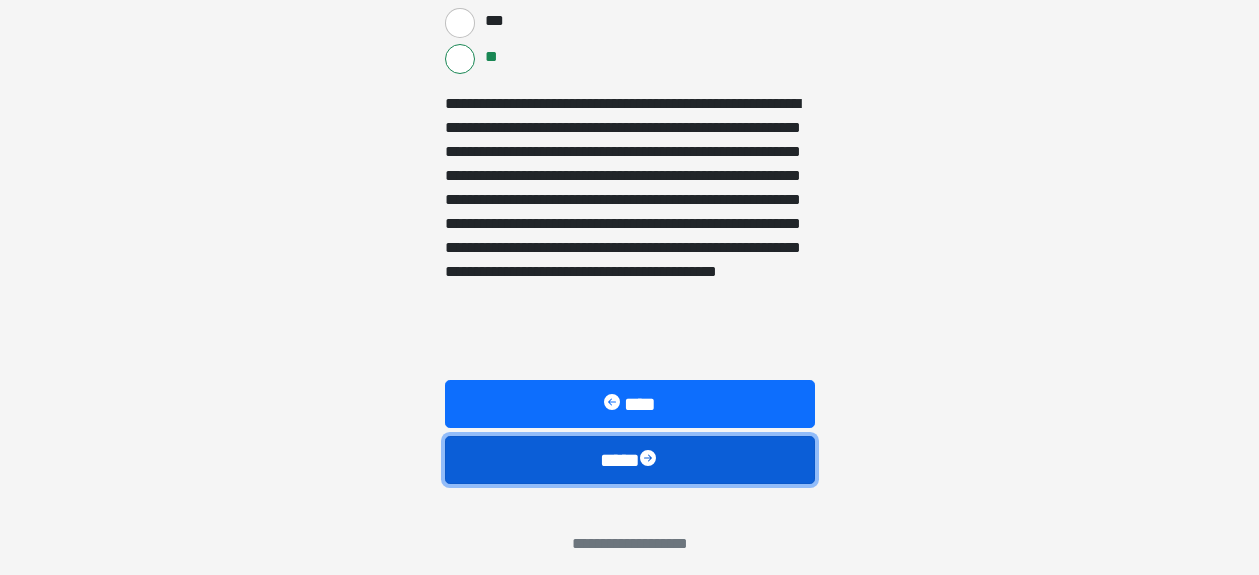 click on "****" at bounding box center [630, 460] 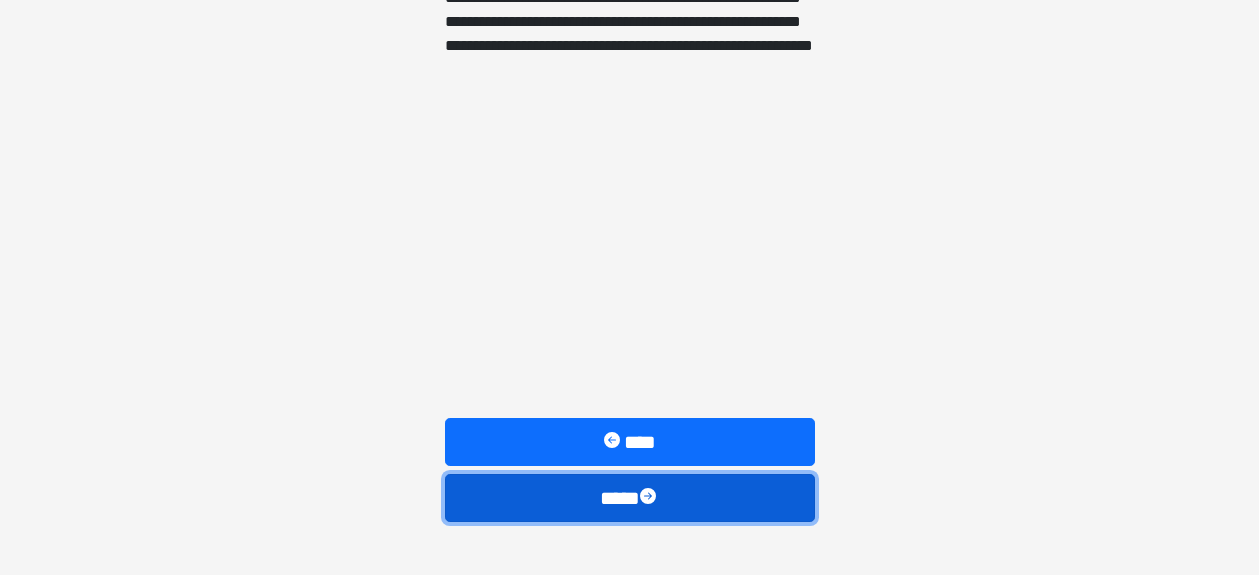 scroll, scrollTop: 1911, scrollLeft: 0, axis: vertical 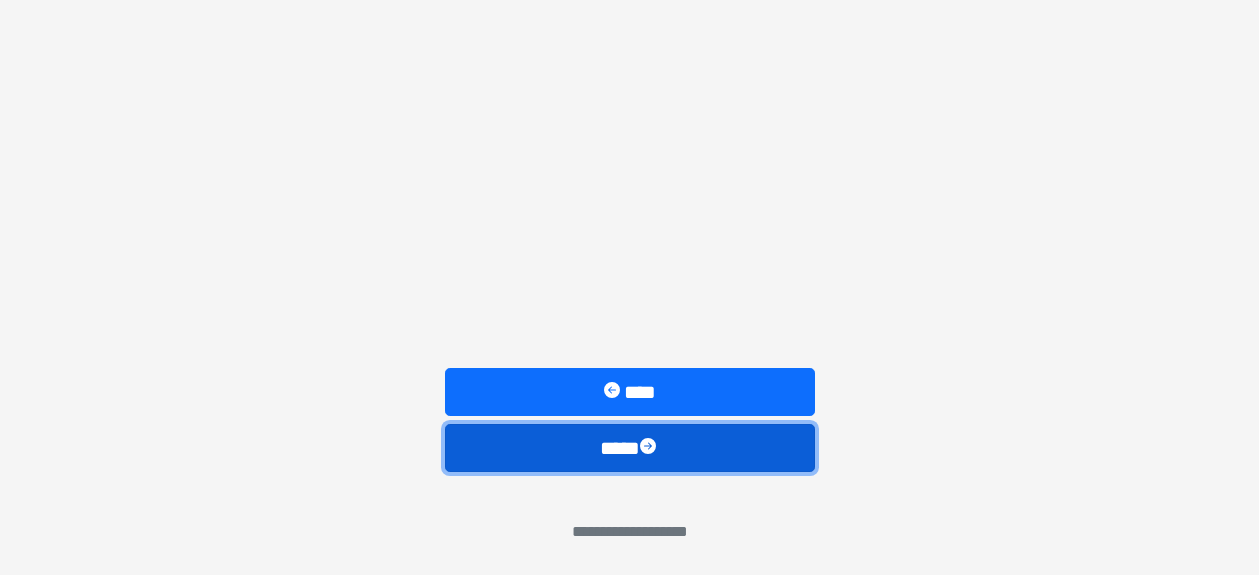 click on "****" at bounding box center (630, 448) 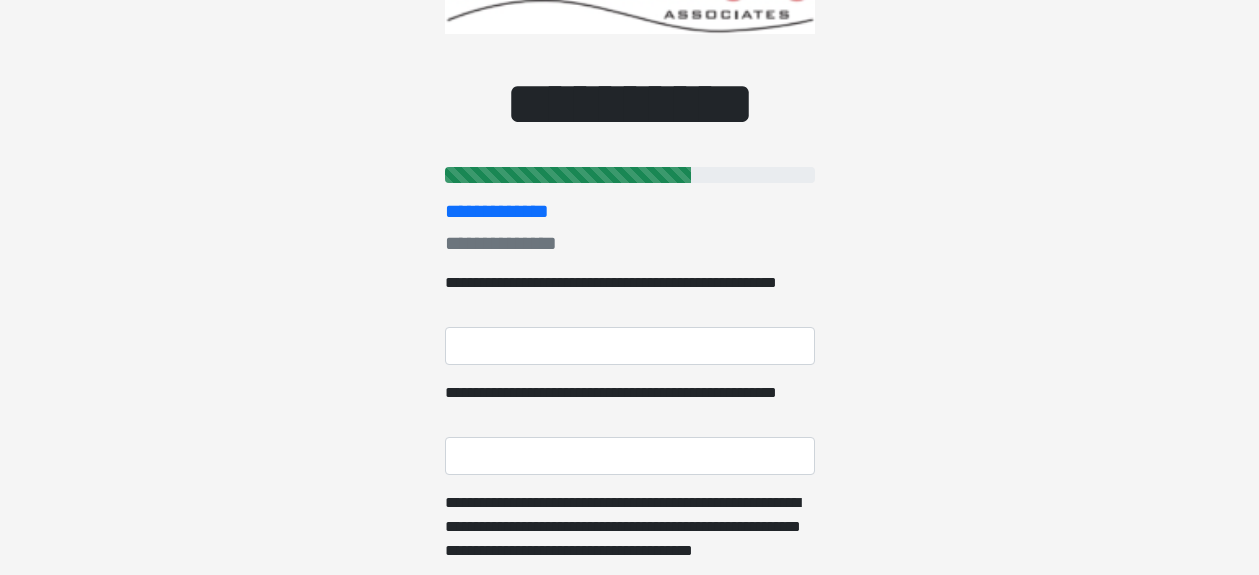 scroll, scrollTop: 0, scrollLeft: 0, axis: both 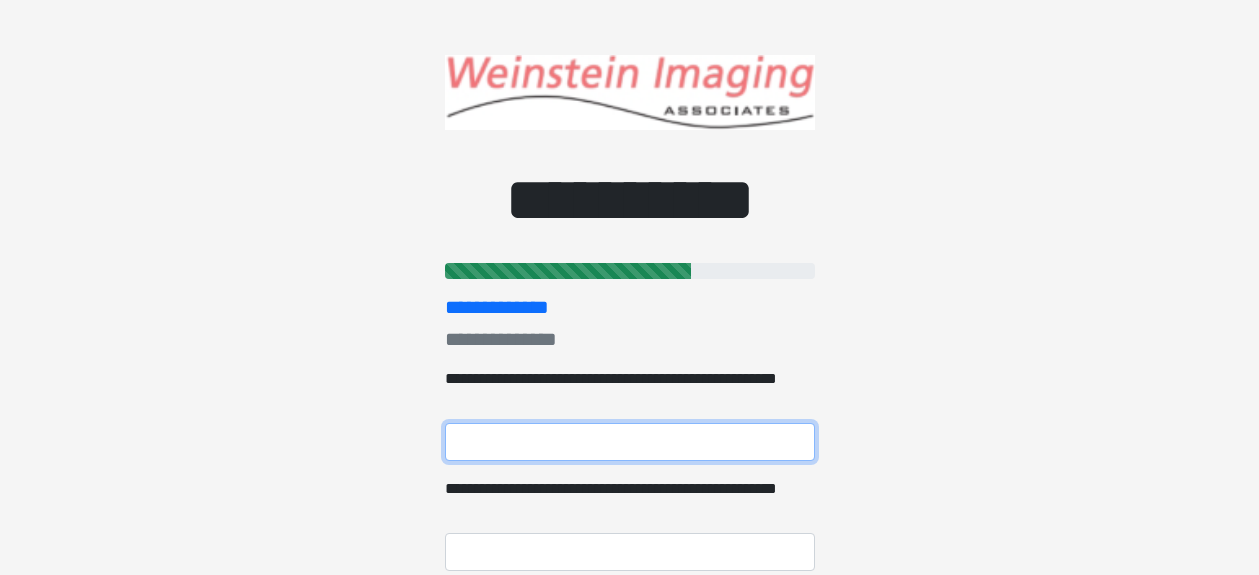 click on "**********" at bounding box center [630, 442] 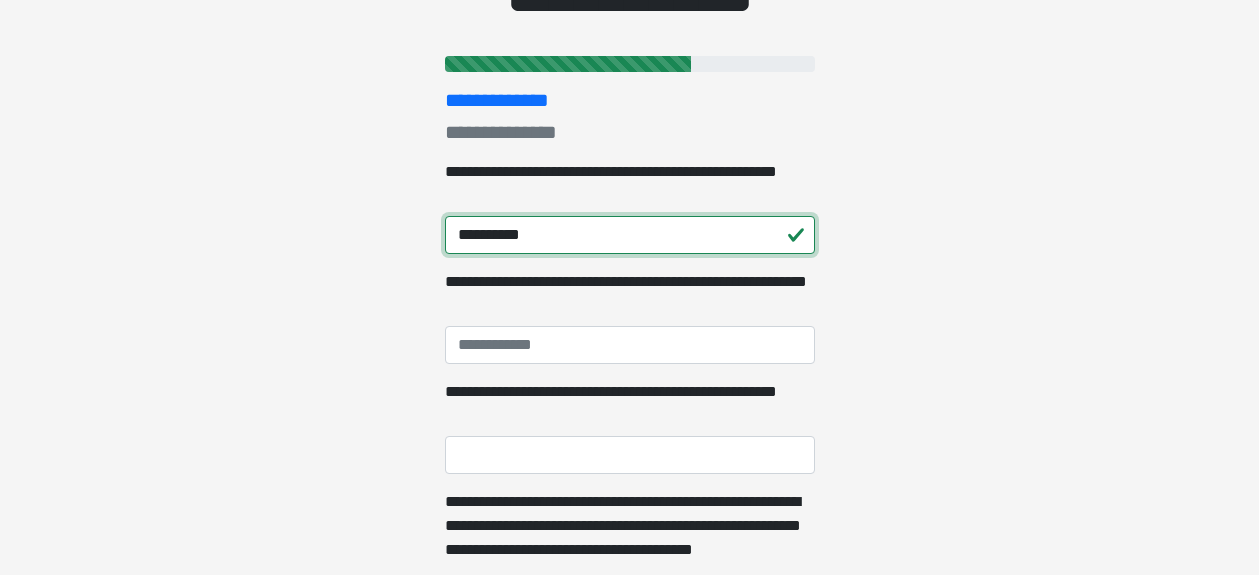 scroll, scrollTop: 233, scrollLeft: 0, axis: vertical 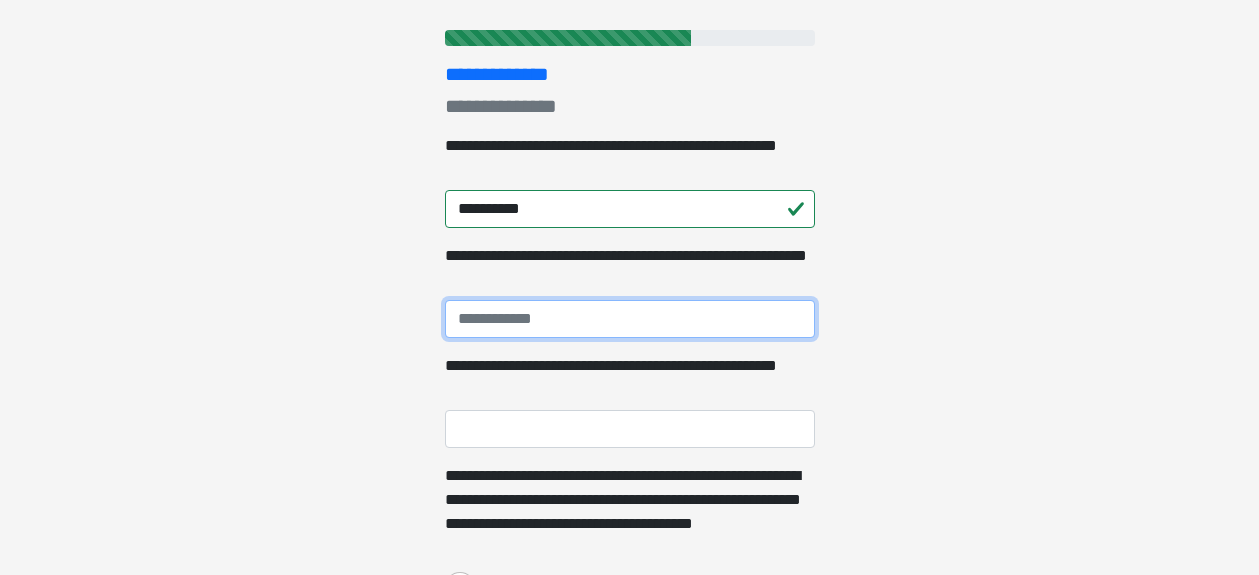 click on "**********" at bounding box center [630, 319] 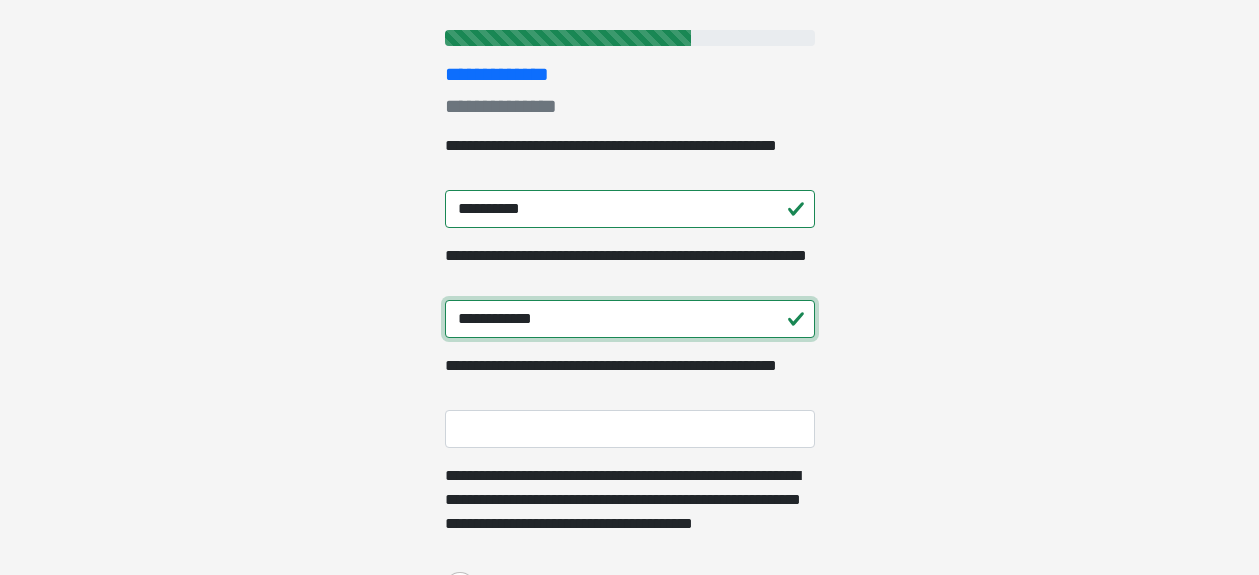 type on "**********" 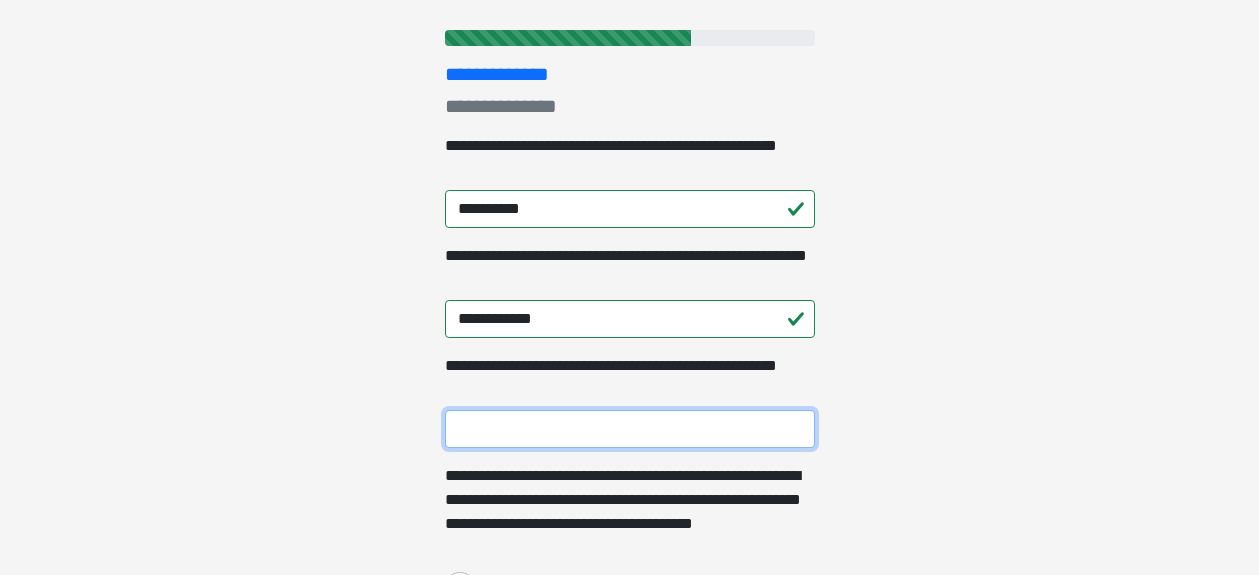 click on "**********" at bounding box center (630, 429) 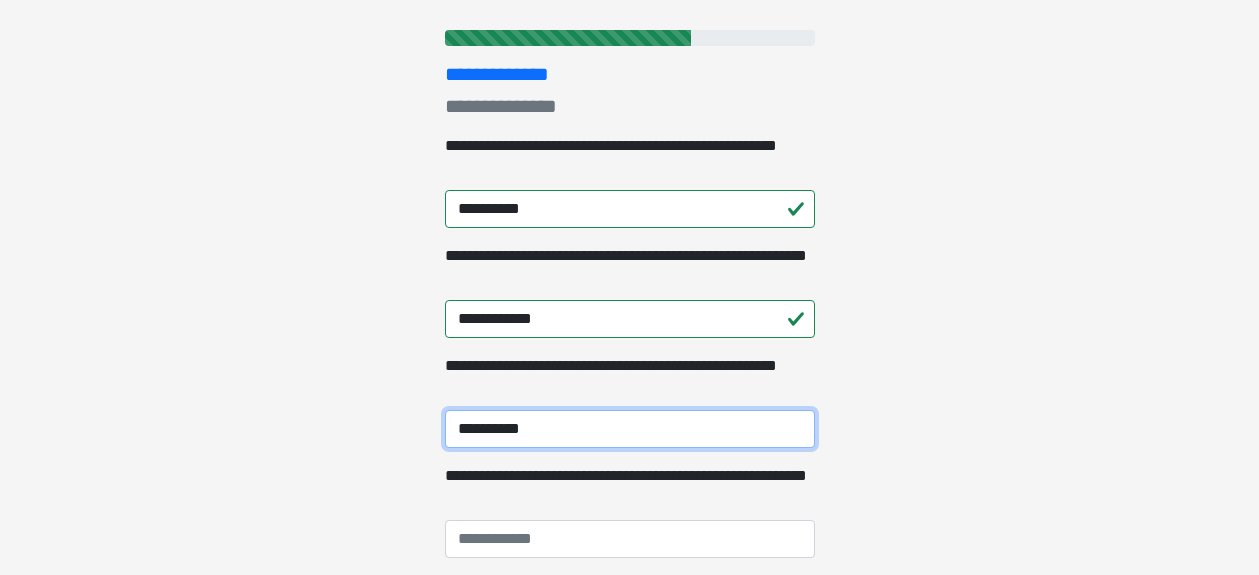 type on "**********" 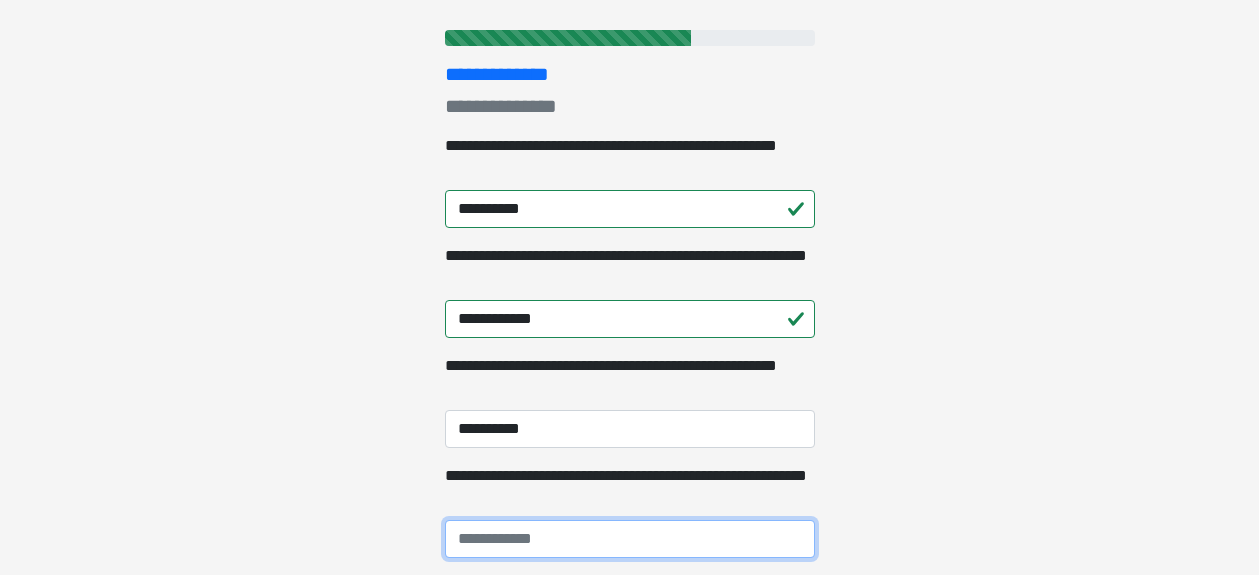 click on "**********" at bounding box center (630, 539) 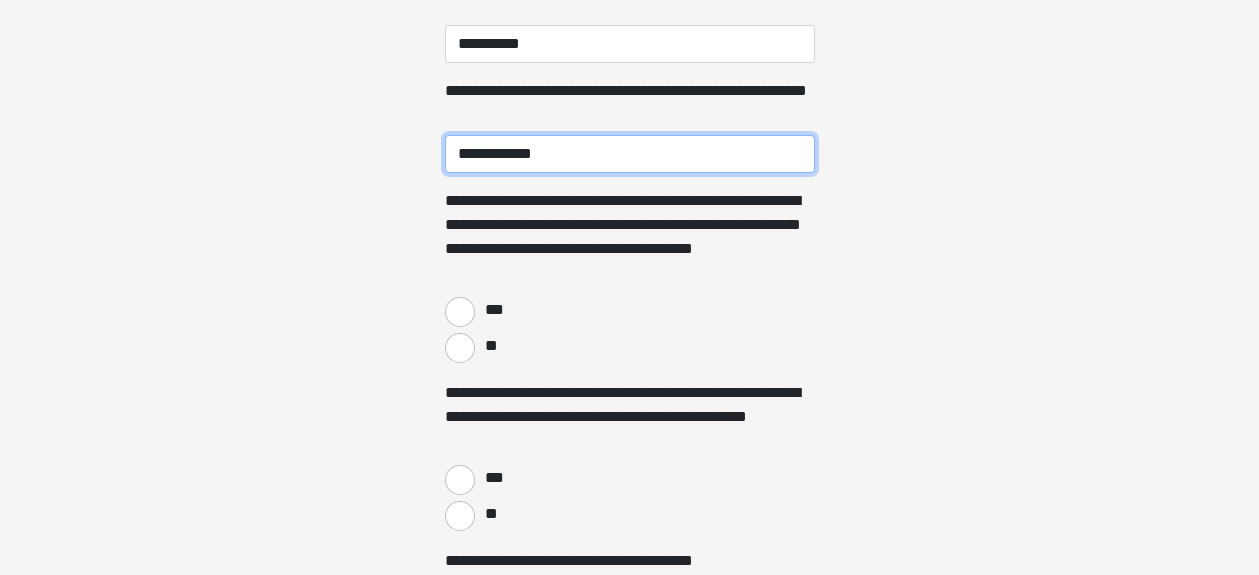 scroll, scrollTop: 619, scrollLeft: 0, axis: vertical 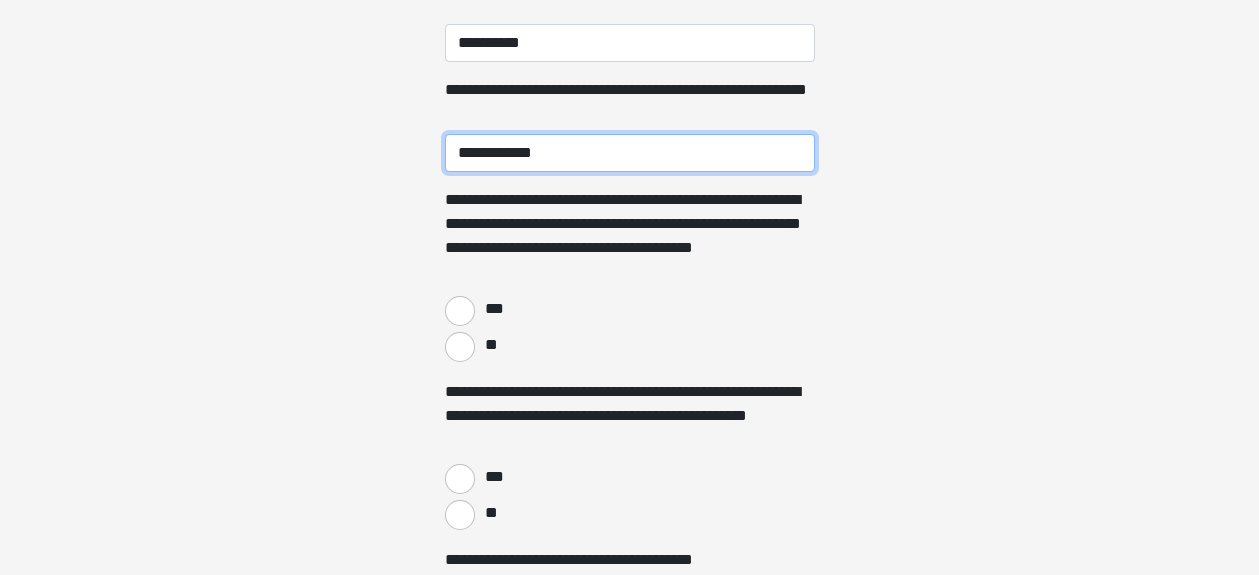 type on "**********" 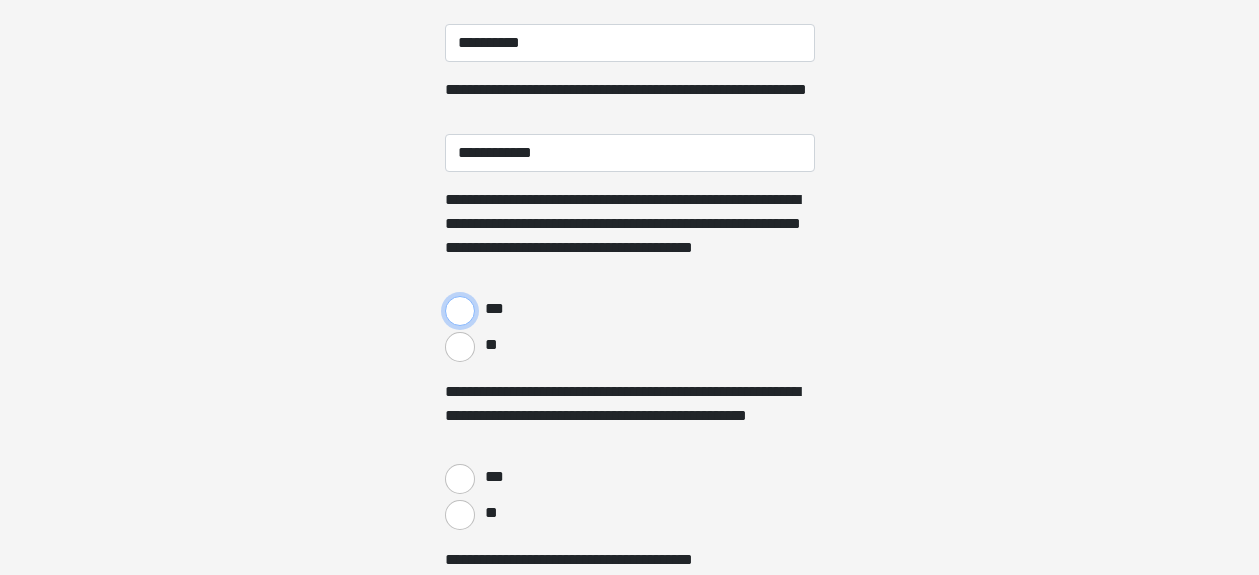 click on "***" at bounding box center (460, 311) 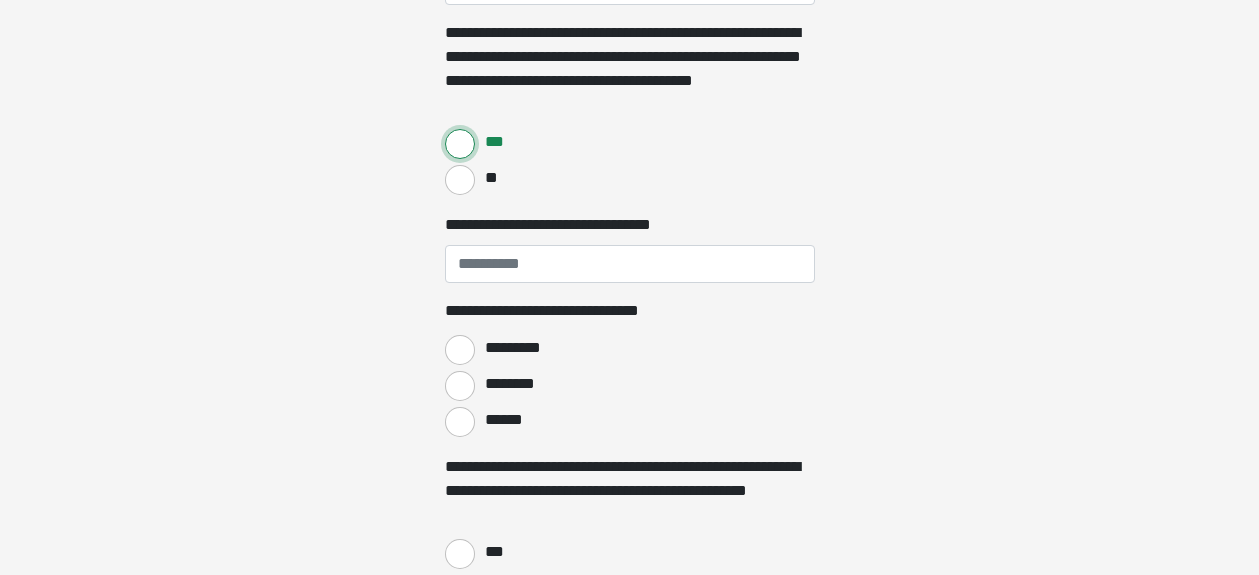 scroll, scrollTop: 789, scrollLeft: 0, axis: vertical 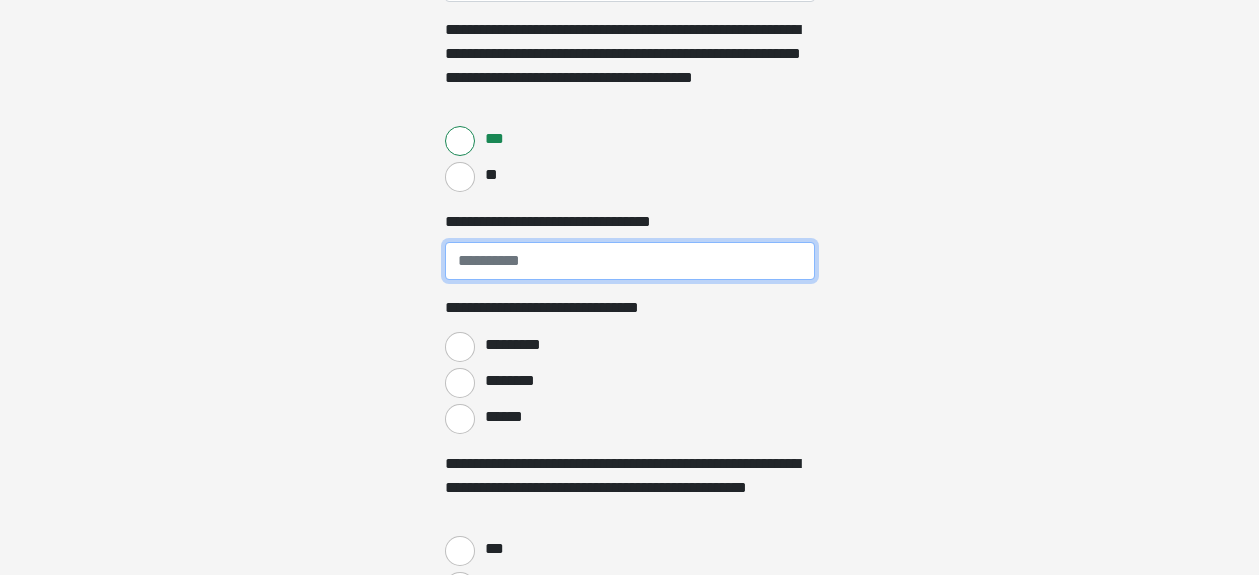 click on "**********" at bounding box center [630, 261] 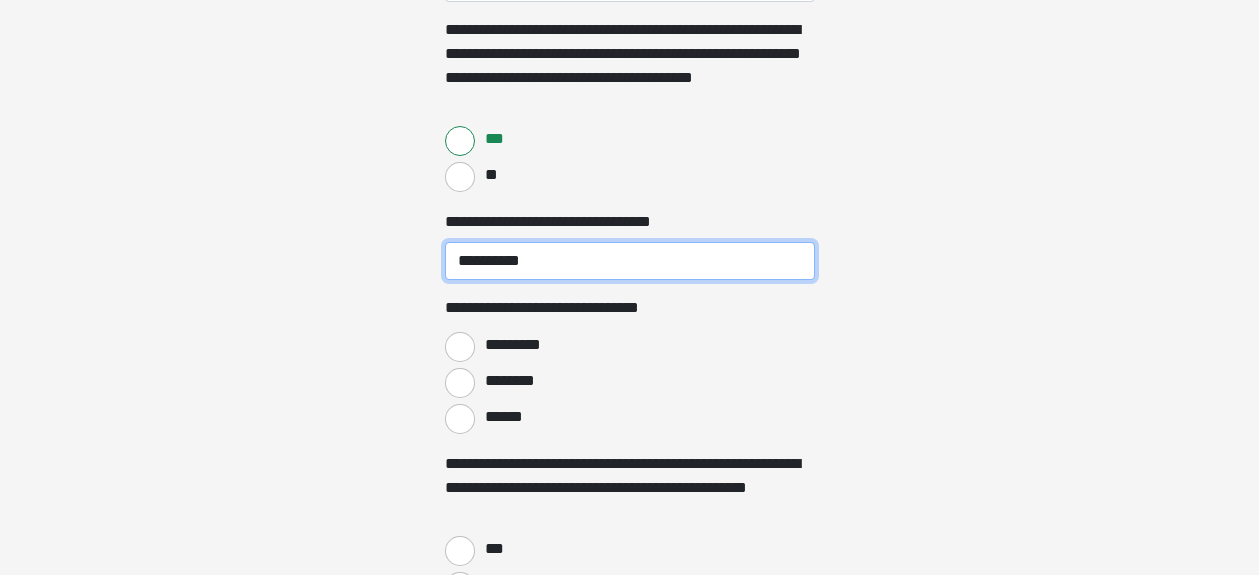 type on "**********" 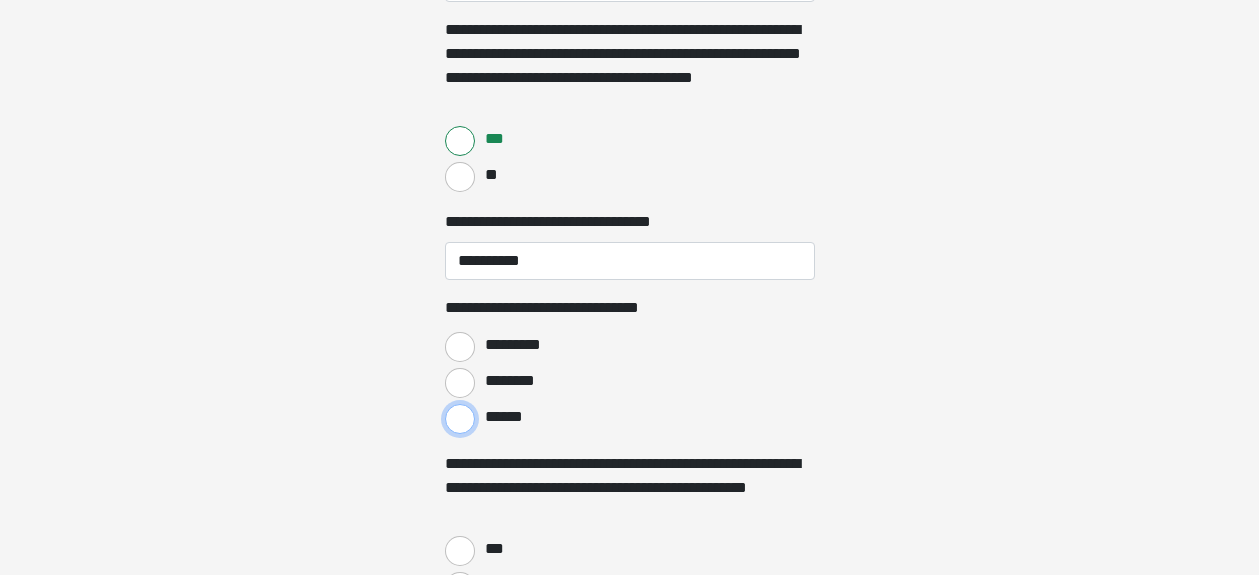 click on "******" at bounding box center (460, 419) 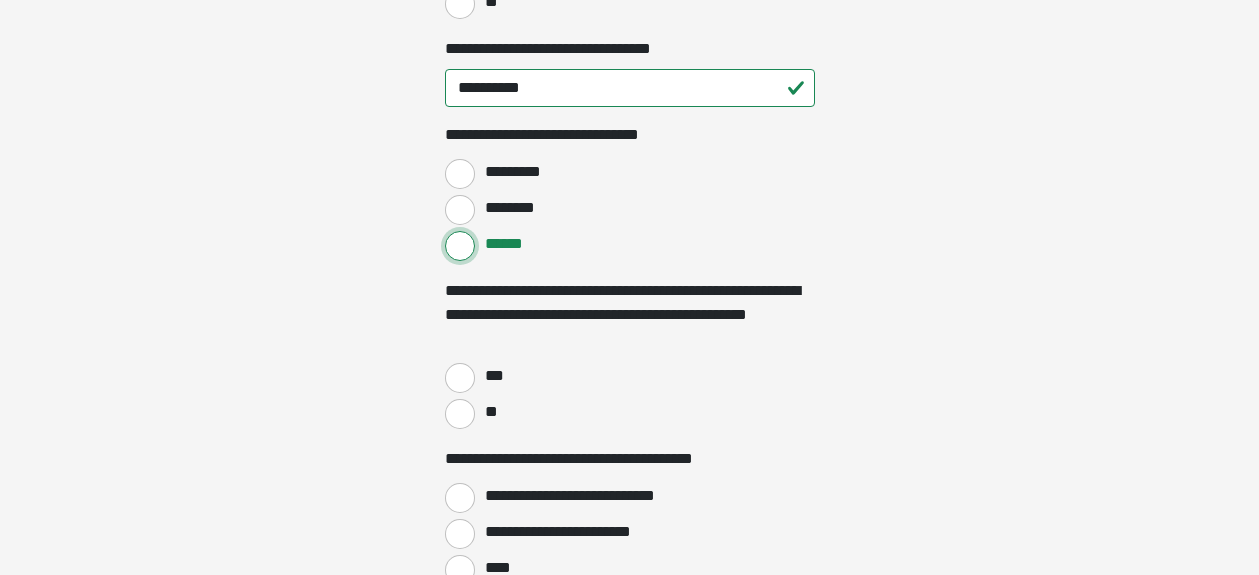 scroll, scrollTop: 968, scrollLeft: 0, axis: vertical 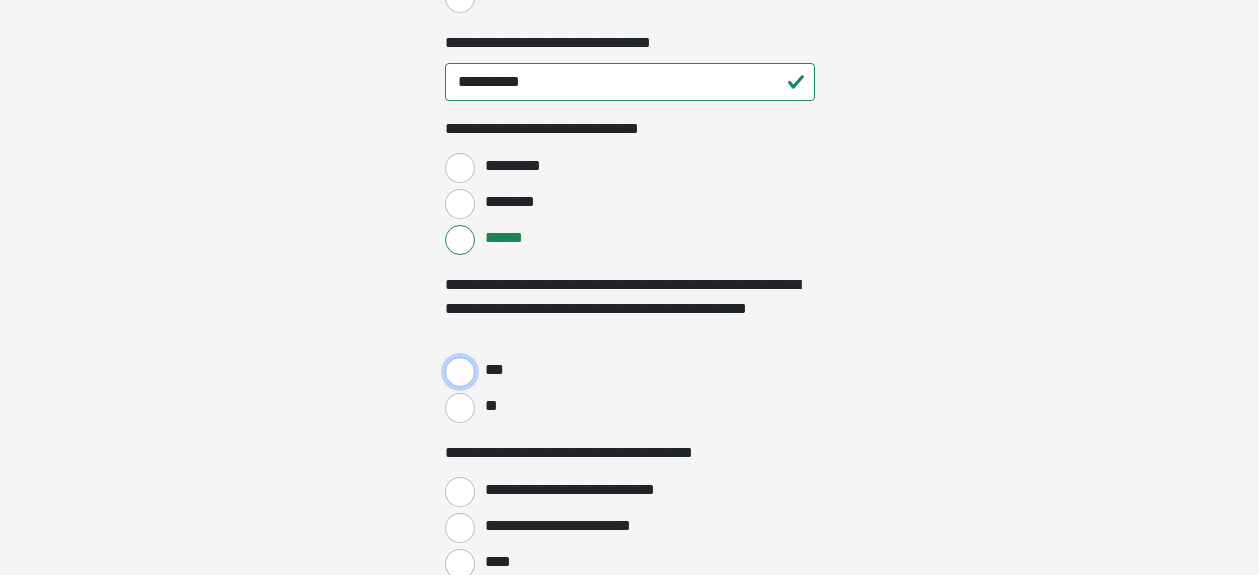 click on "***" at bounding box center (460, 372) 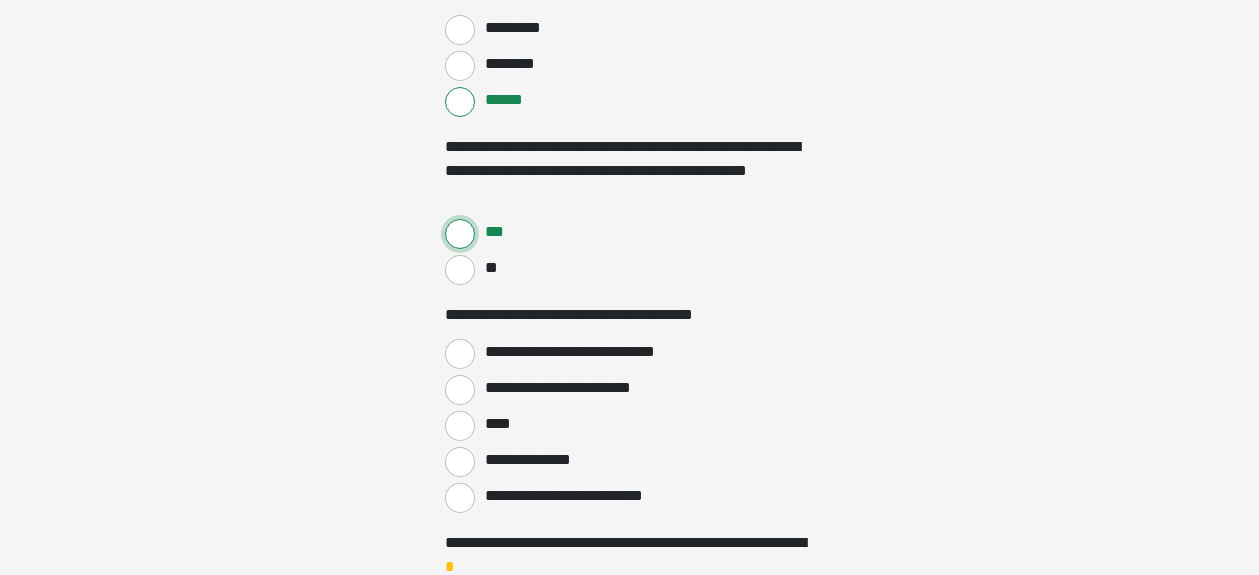 scroll, scrollTop: 1113, scrollLeft: 0, axis: vertical 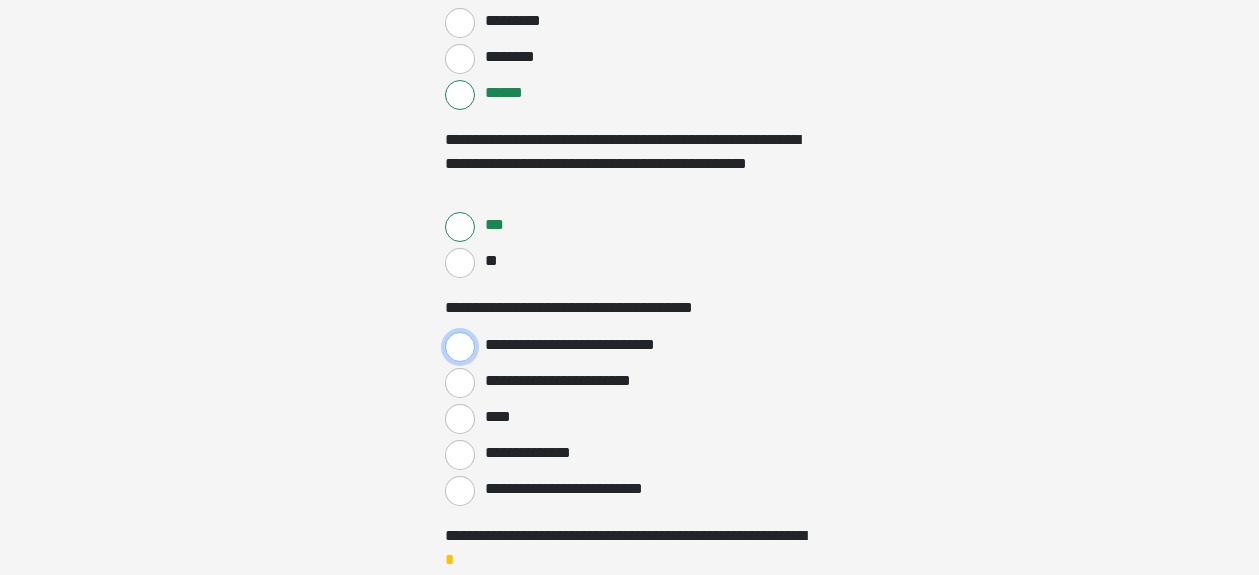 click on "**********" at bounding box center [460, 347] 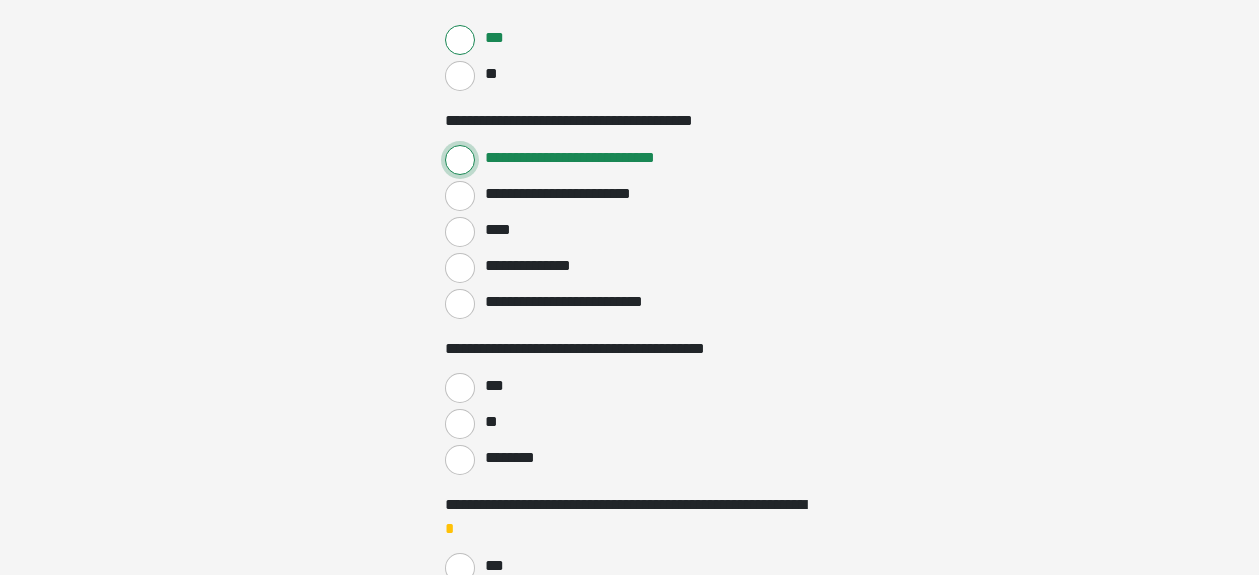 scroll, scrollTop: 1302, scrollLeft: 0, axis: vertical 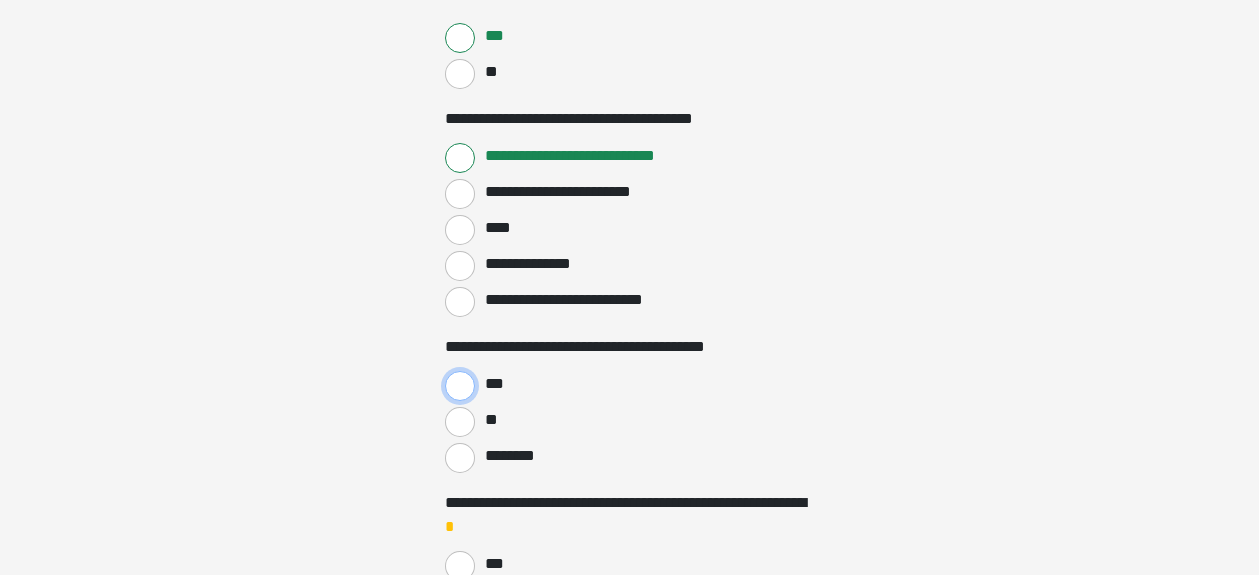 click on "***" at bounding box center (460, 386) 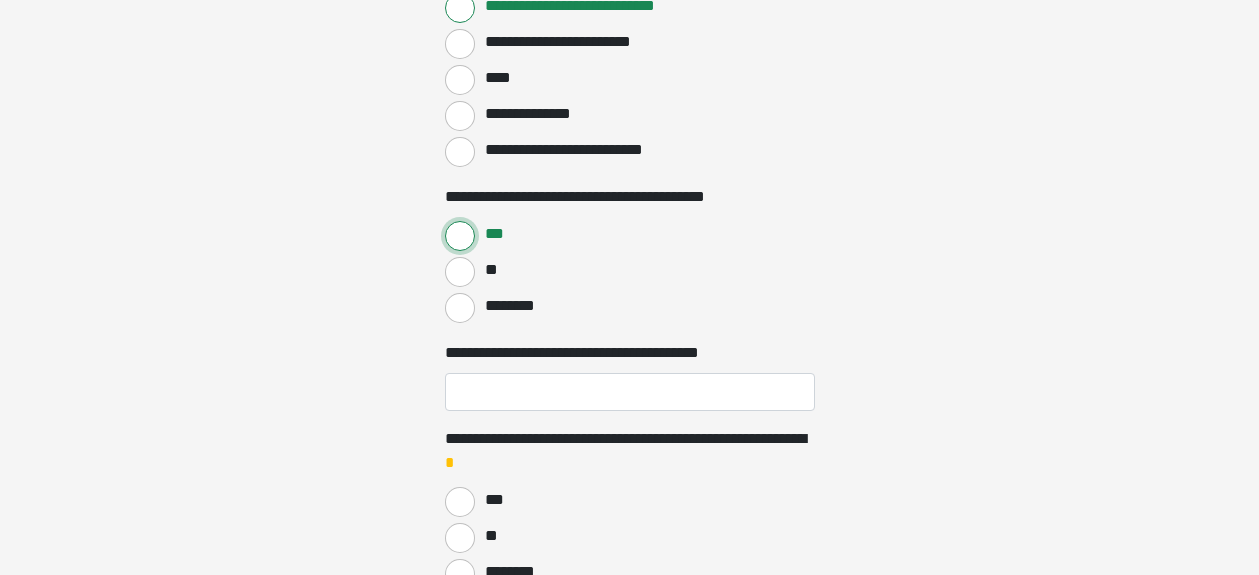 scroll, scrollTop: 1455, scrollLeft: 0, axis: vertical 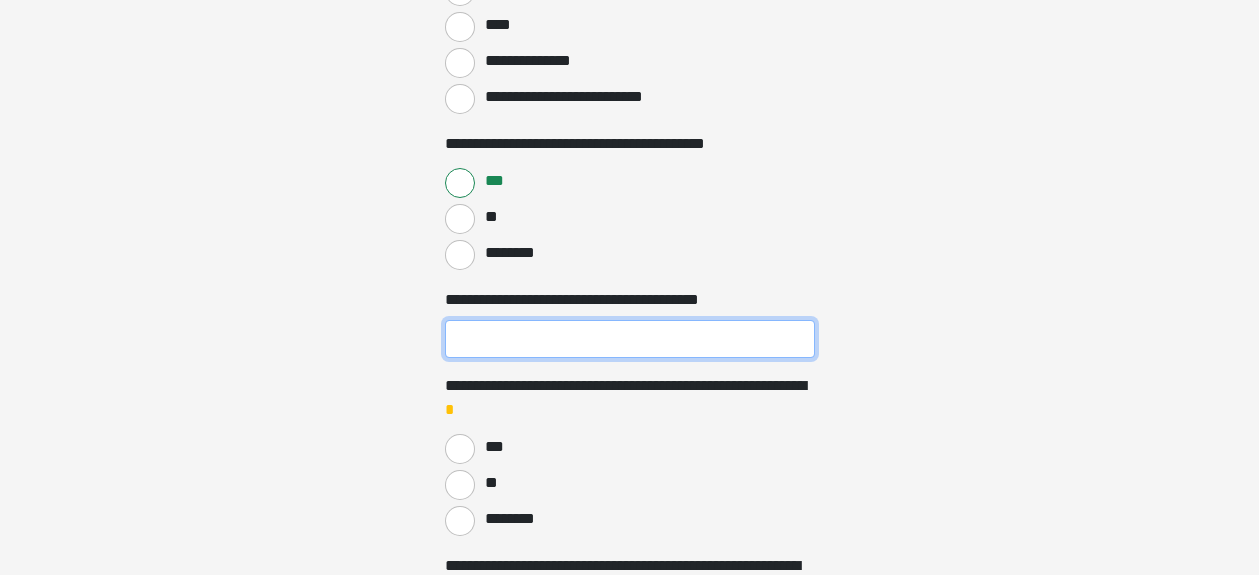 click on "**********" at bounding box center [630, 339] 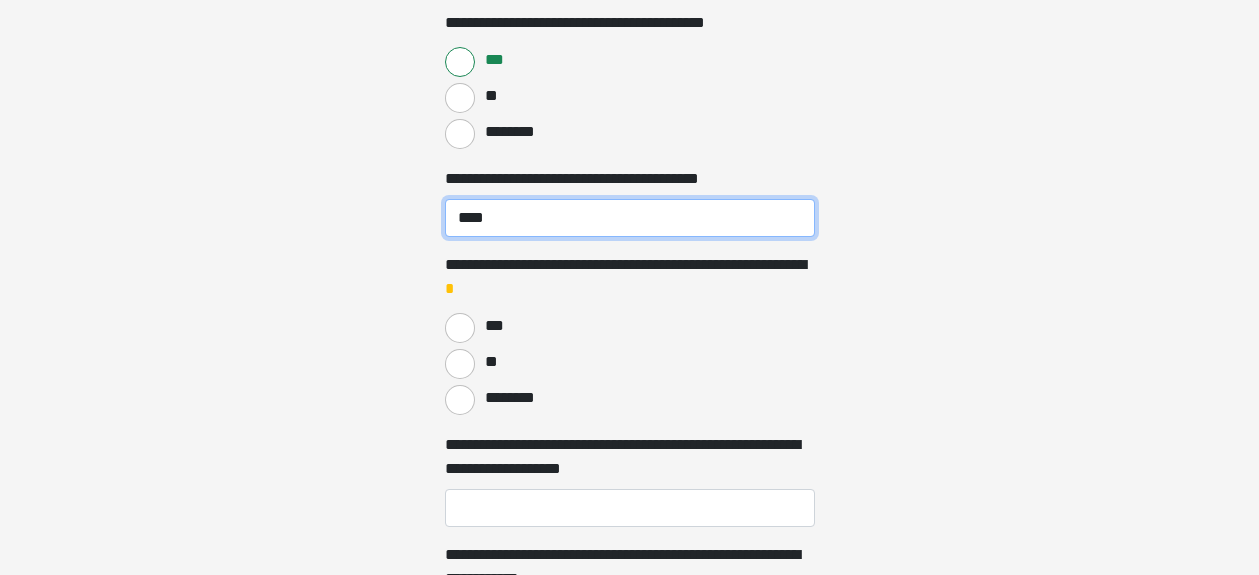 scroll, scrollTop: 1637, scrollLeft: 0, axis: vertical 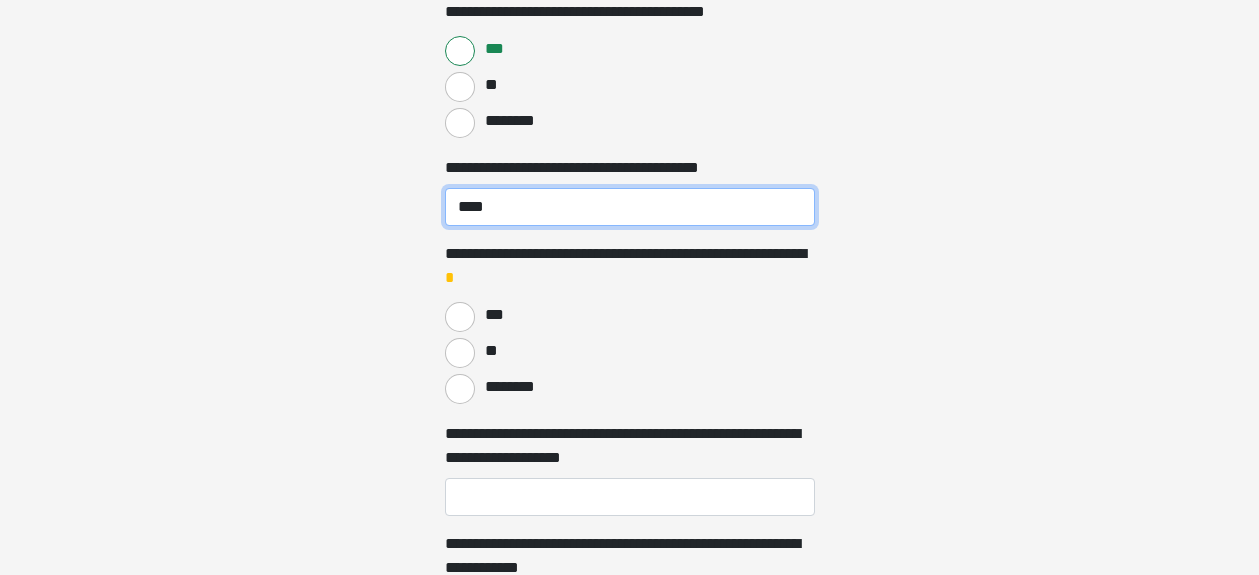 type on "****" 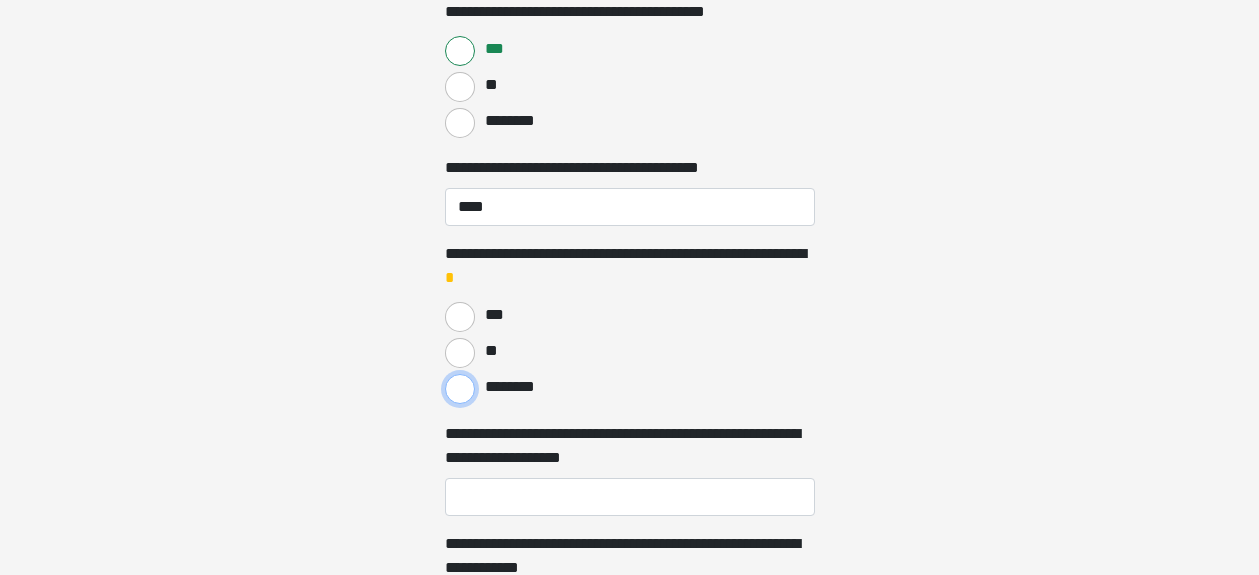 click on "********" at bounding box center [460, 389] 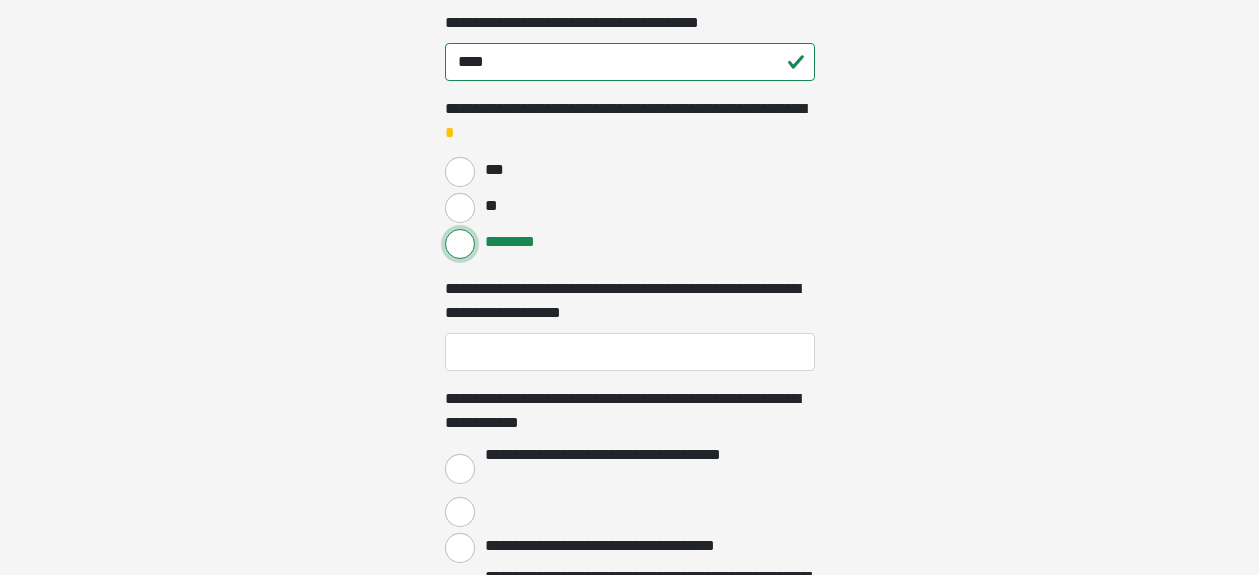 scroll, scrollTop: 1786, scrollLeft: 0, axis: vertical 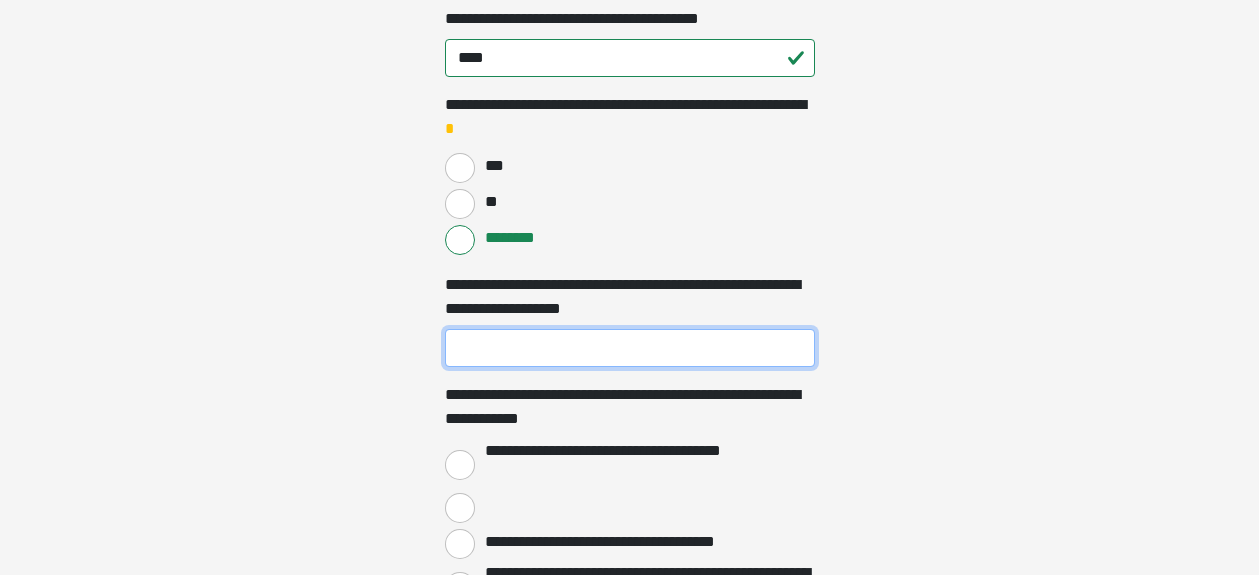 click on "**********" at bounding box center [630, 348] 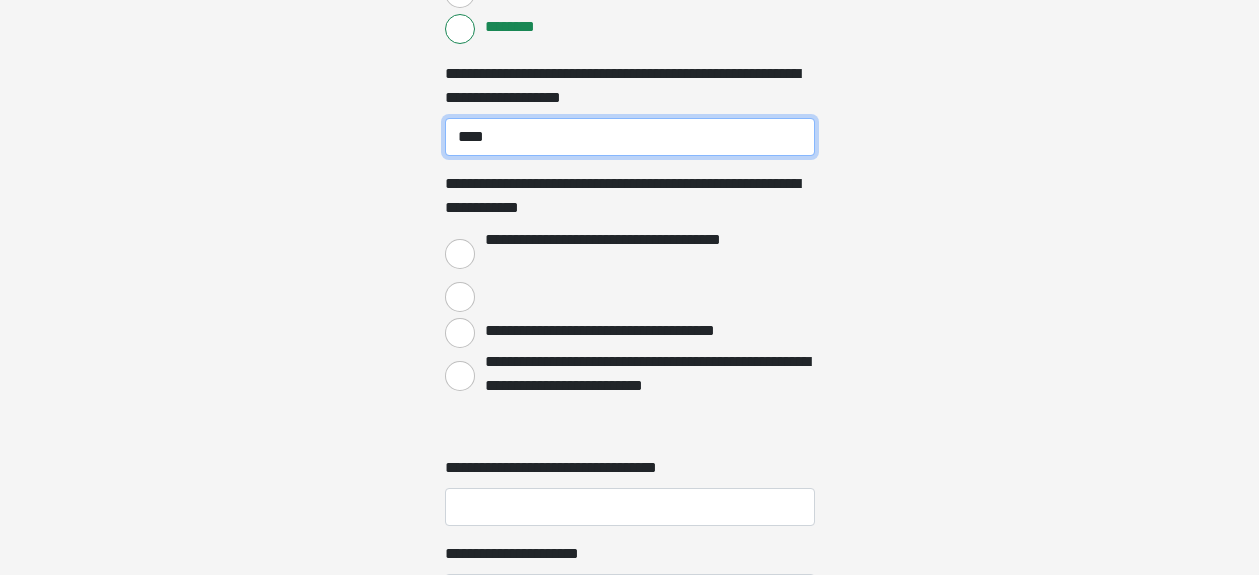 scroll, scrollTop: 1998, scrollLeft: 0, axis: vertical 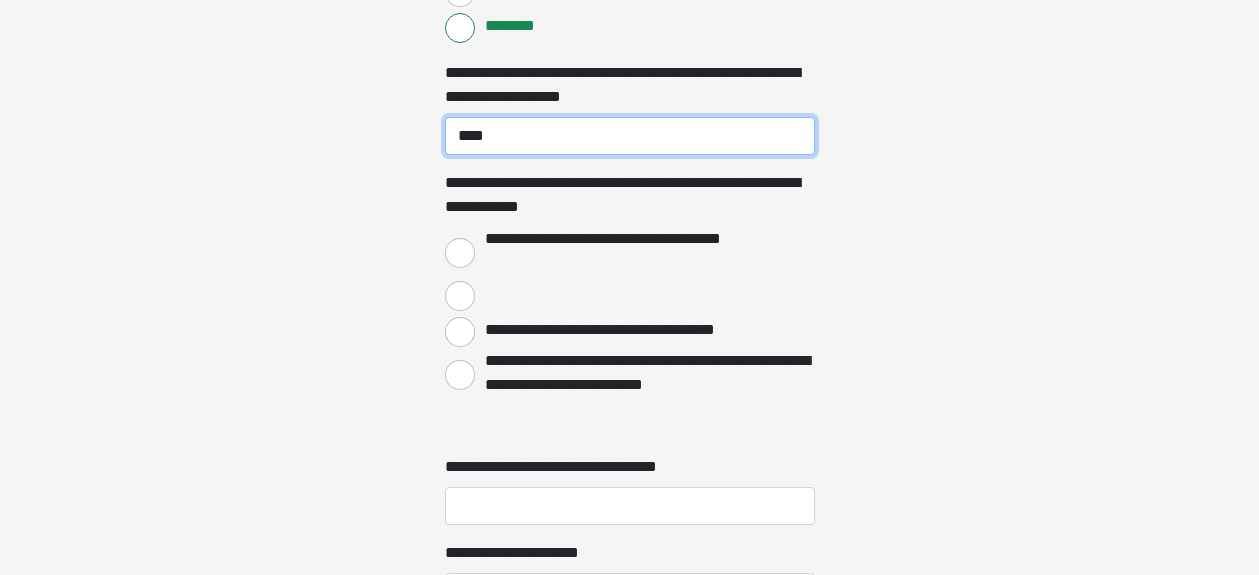 type on "****" 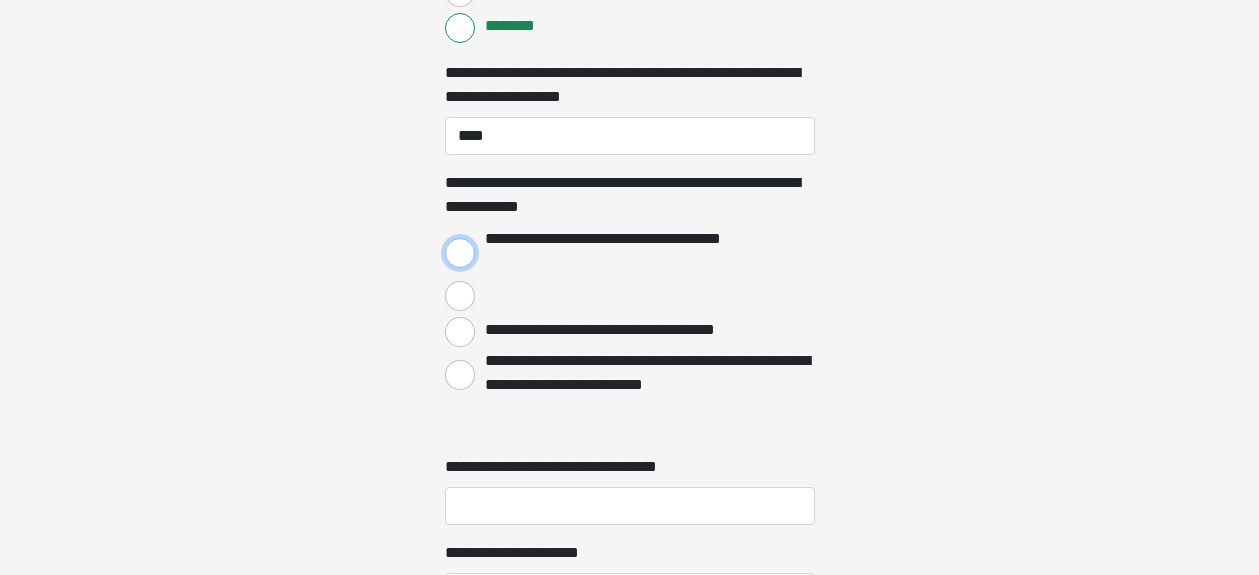 click on "**********" at bounding box center [460, 253] 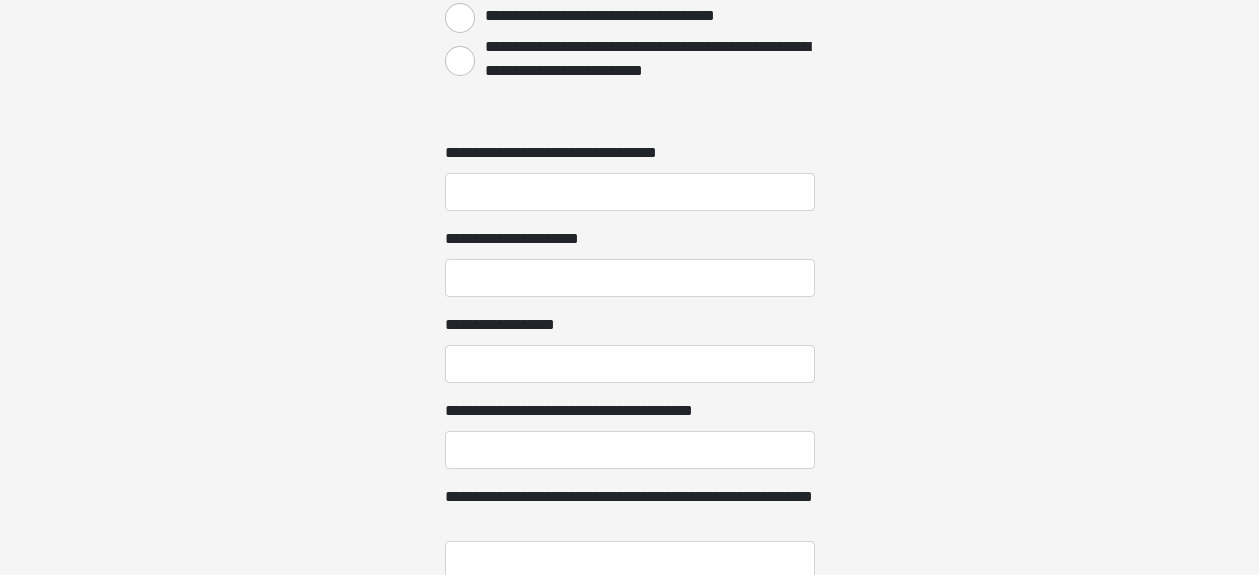 scroll, scrollTop: 2315, scrollLeft: 0, axis: vertical 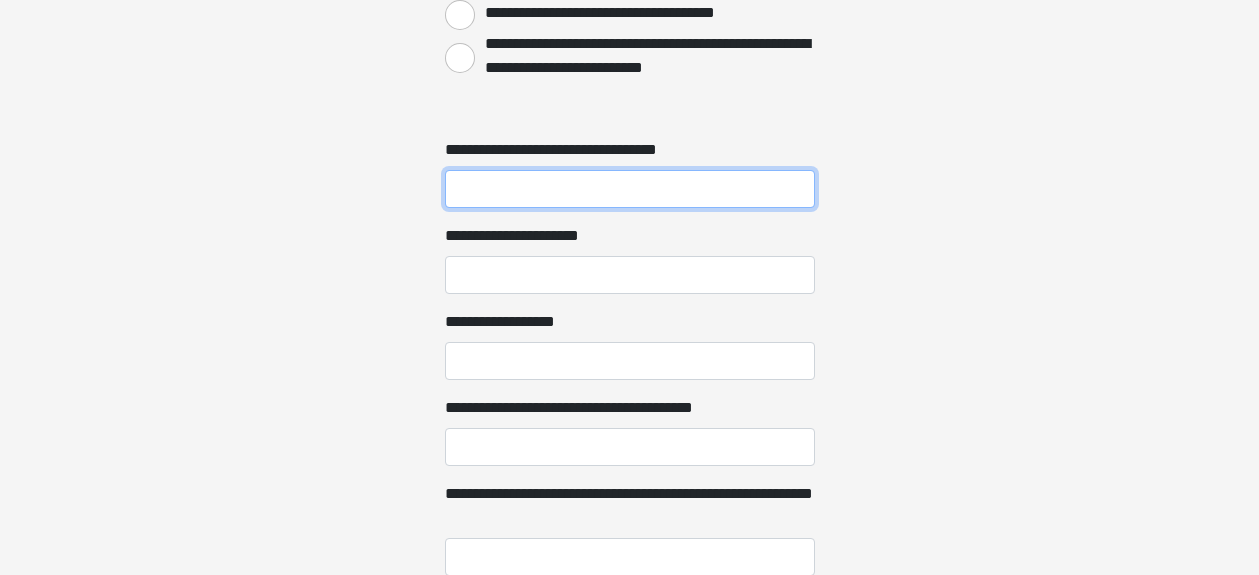 click on "**********" at bounding box center [630, 189] 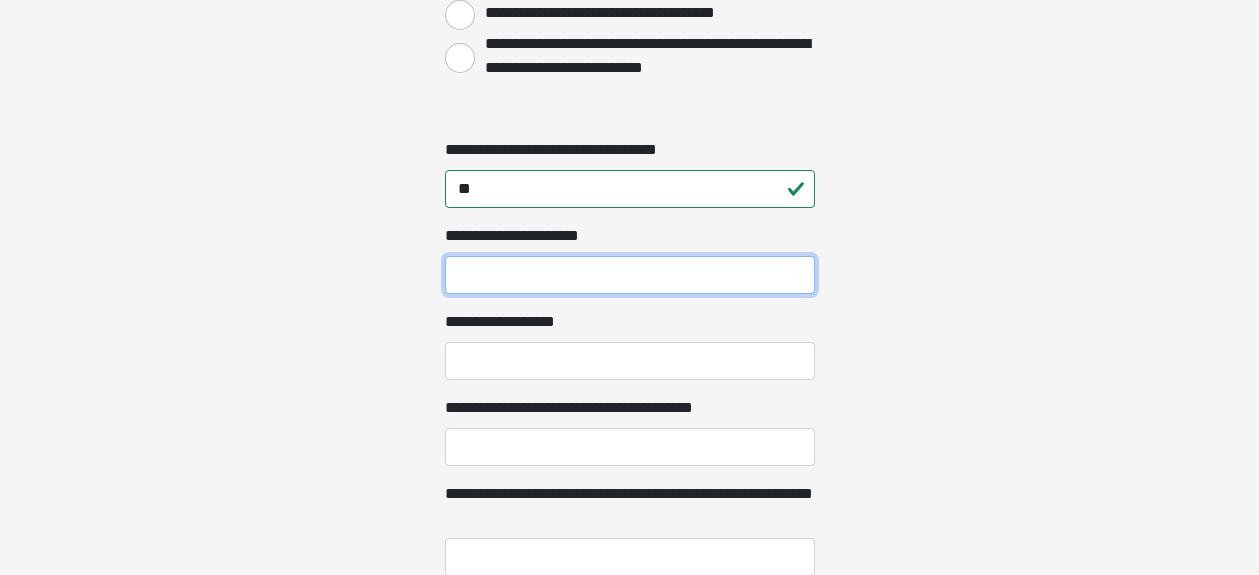 click on "**********" at bounding box center (630, 275) 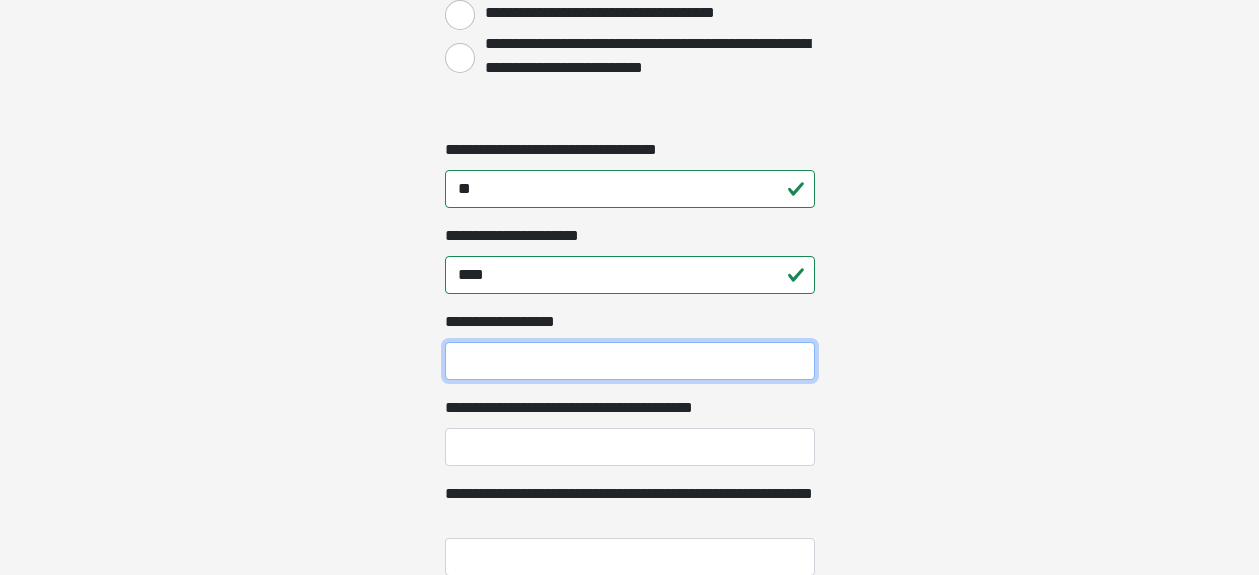 click on "**********" at bounding box center (630, 361) 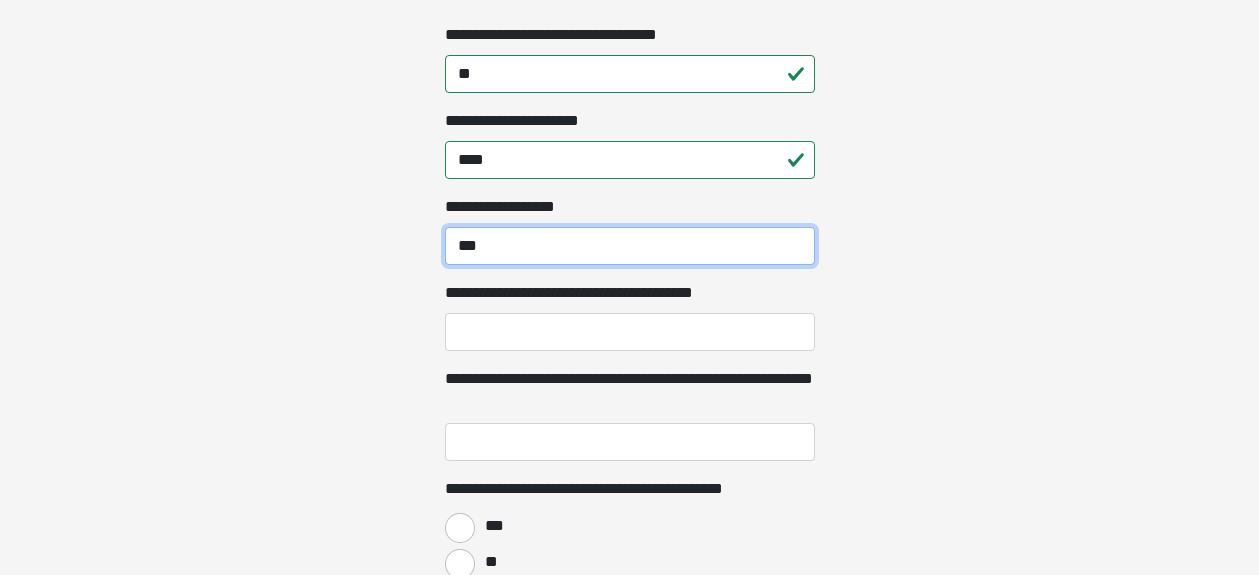 scroll, scrollTop: 2433, scrollLeft: 0, axis: vertical 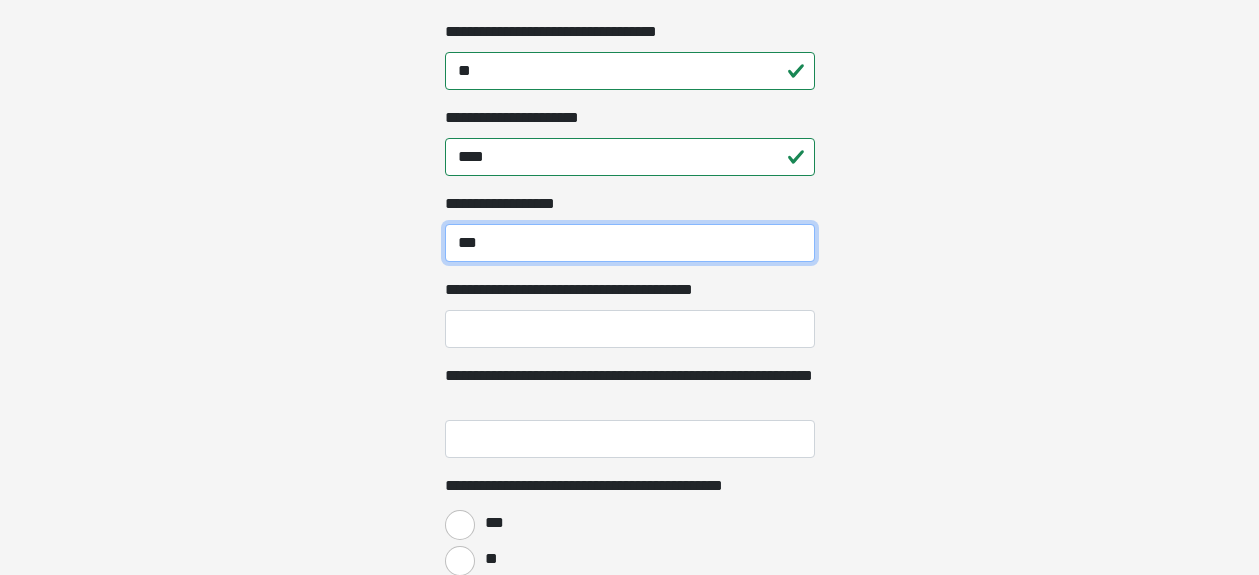 type on "***" 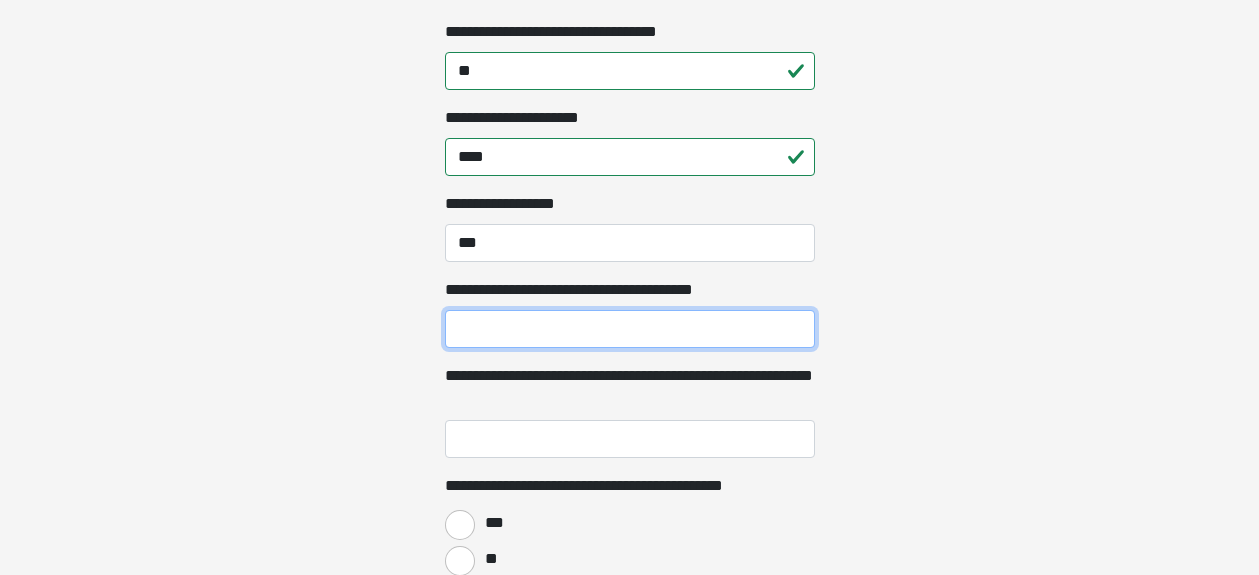 click on "**********" at bounding box center (630, 329) 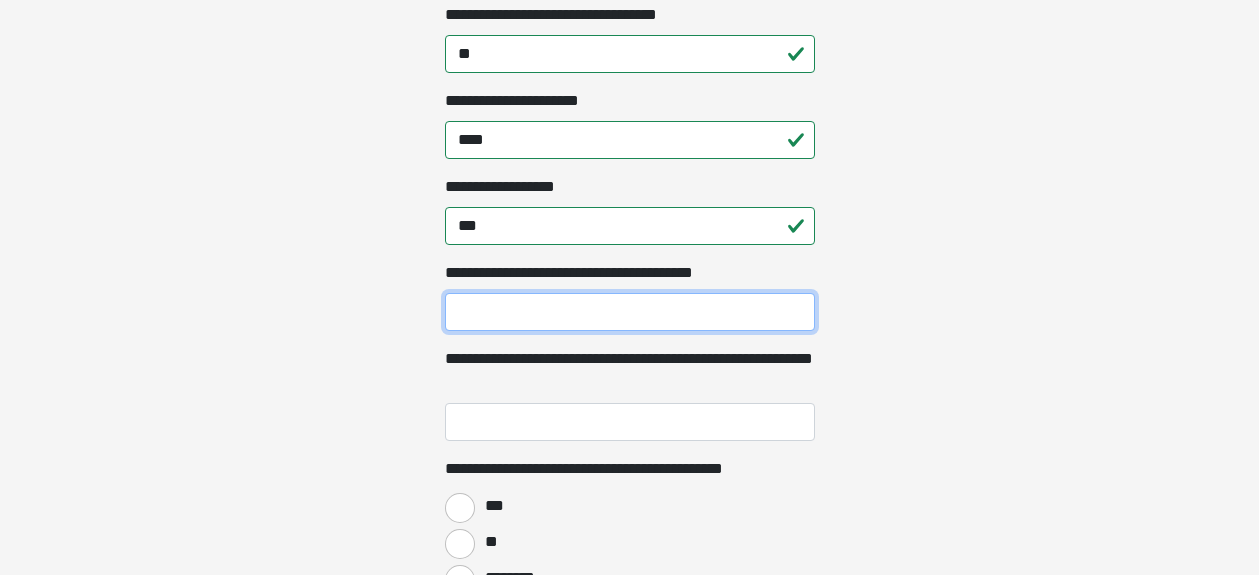 scroll, scrollTop: 2476, scrollLeft: 0, axis: vertical 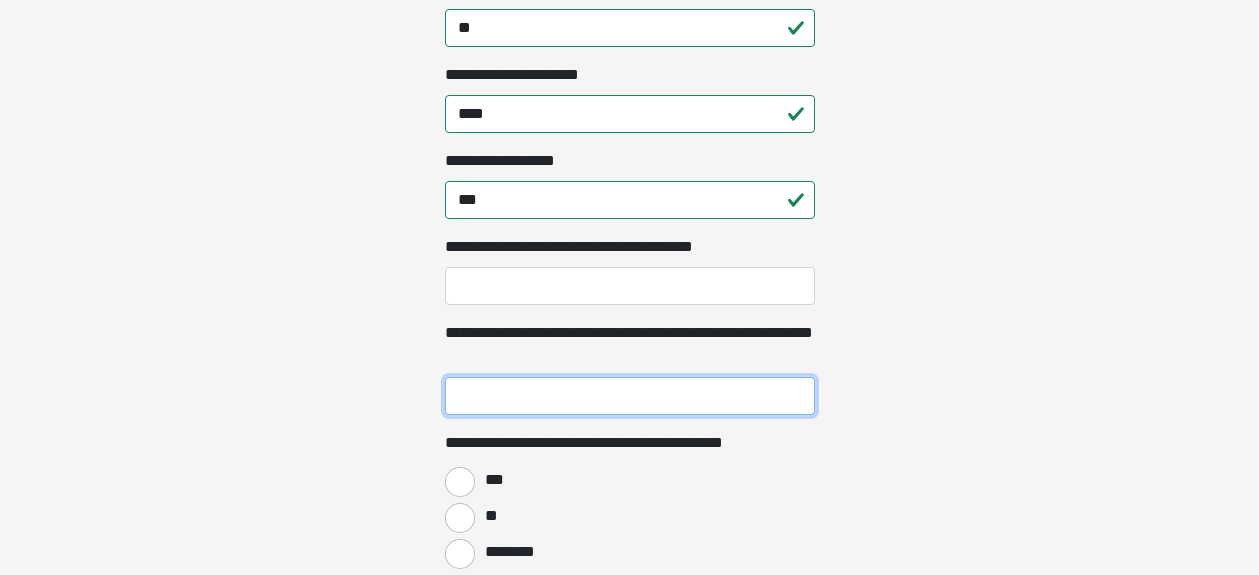 click on "**********" at bounding box center (630, 396) 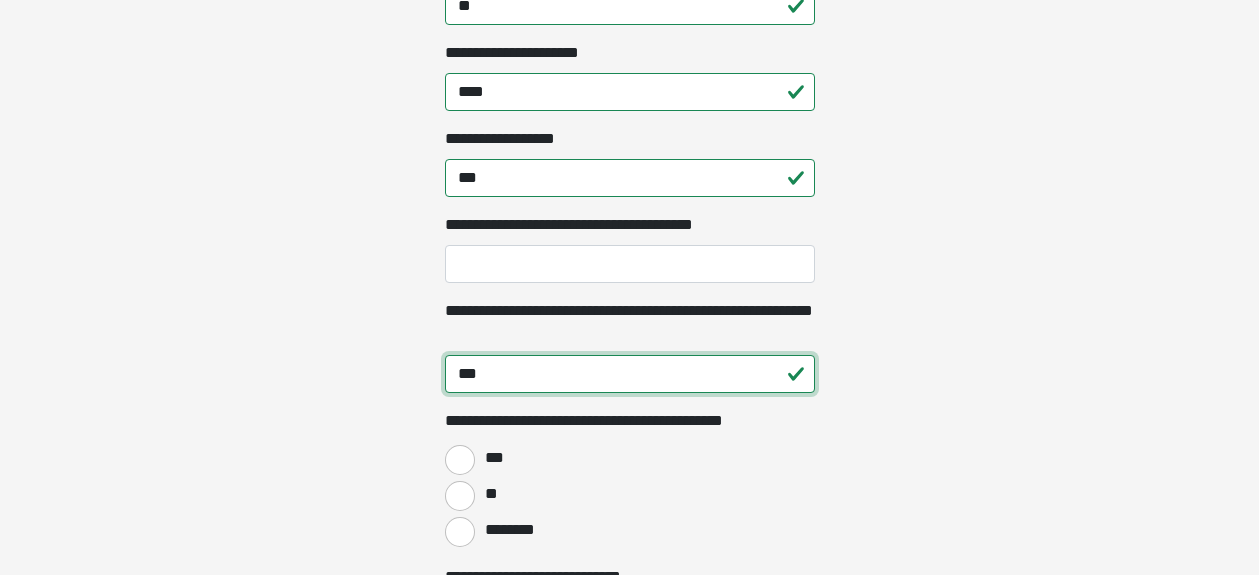 scroll, scrollTop: 2520, scrollLeft: 0, axis: vertical 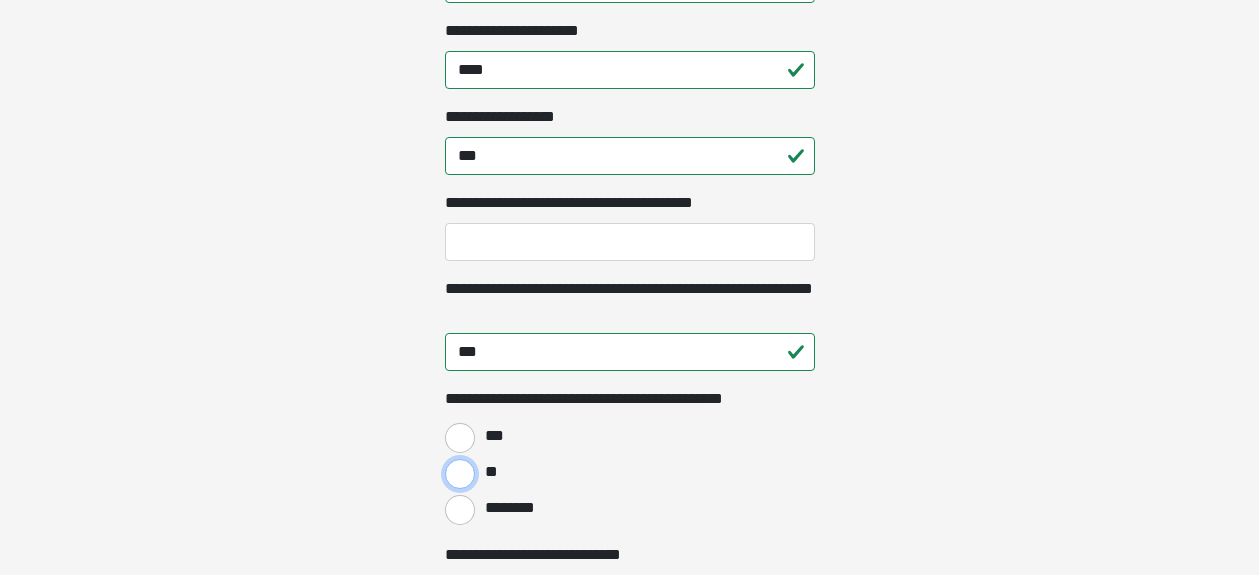 click on "**" at bounding box center (460, 474) 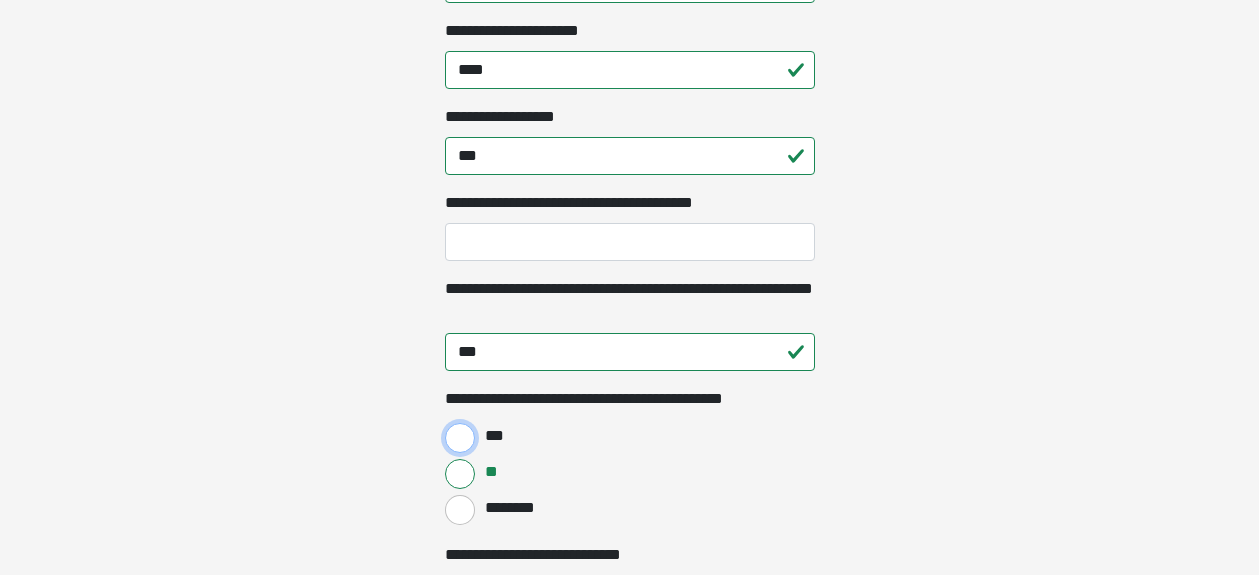 click on "***" at bounding box center (460, 438) 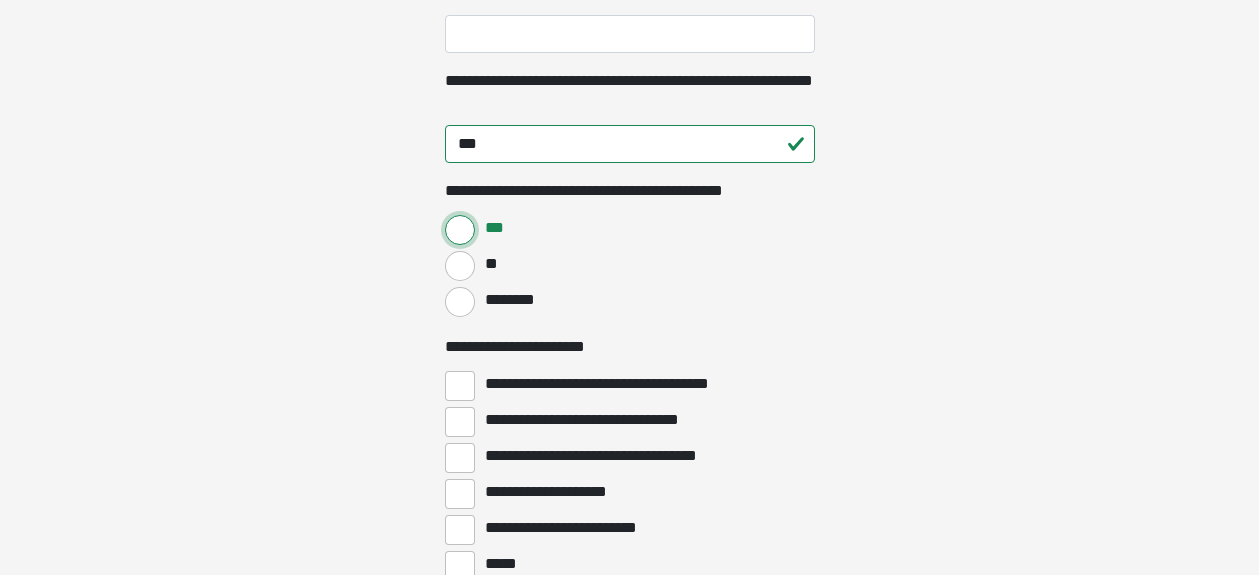 scroll, scrollTop: 2750, scrollLeft: 0, axis: vertical 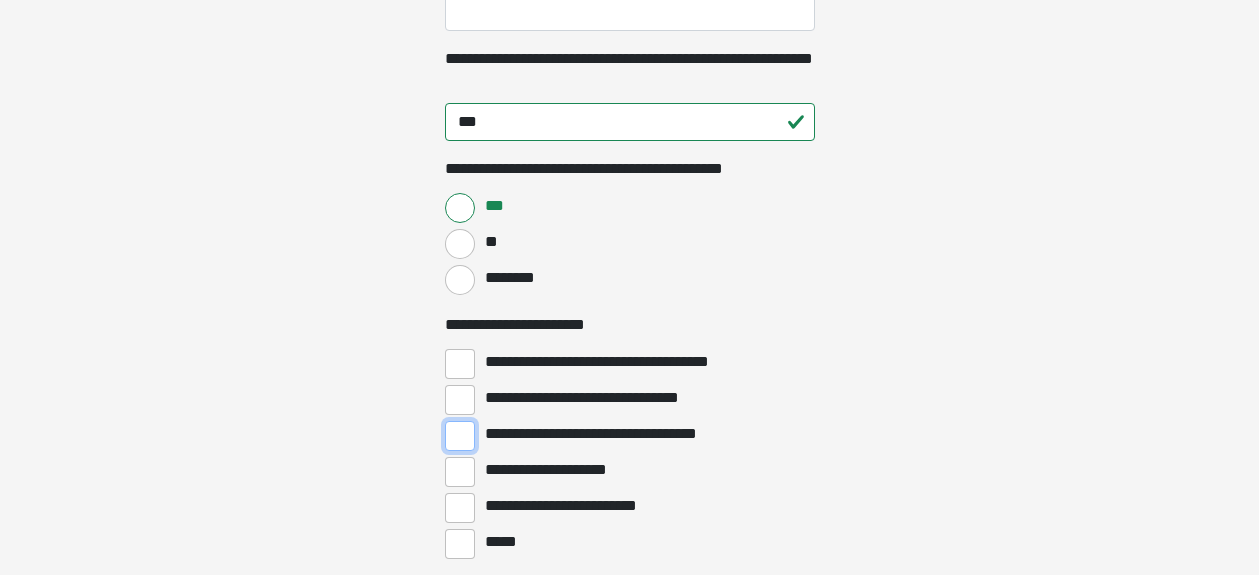 click on "**********" at bounding box center (460, 436) 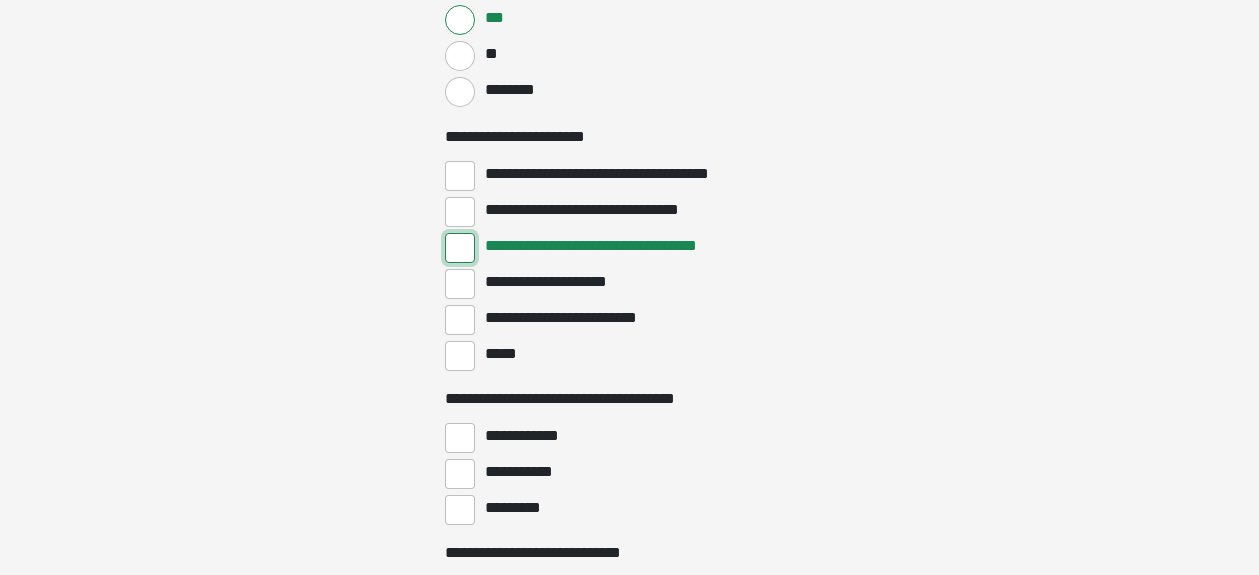 scroll, scrollTop: 2964, scrollLeft: 0, axis: vertical 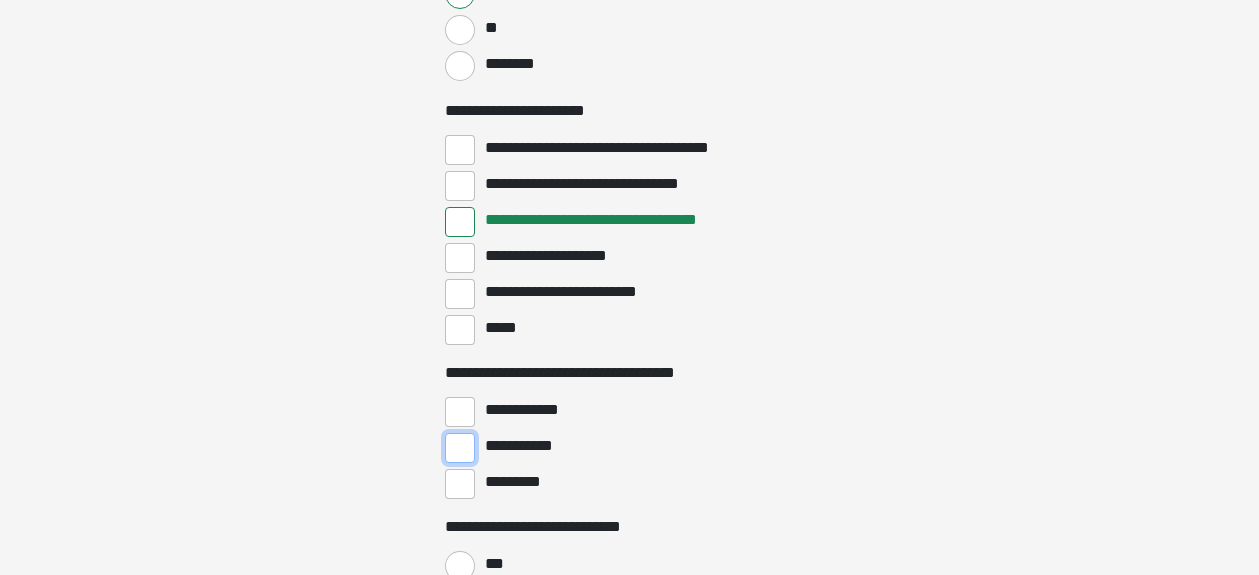 click on "**********" at bounding box center (460, 448) 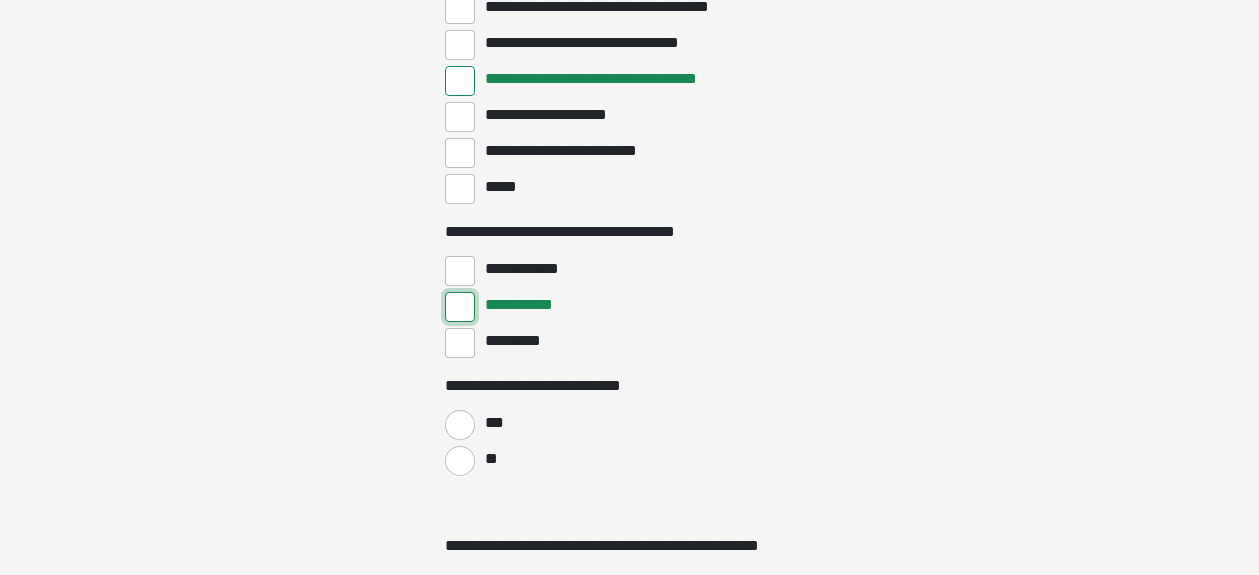 scroll, scrollTop: 3107, scrollLeft: 0, axis: vertical 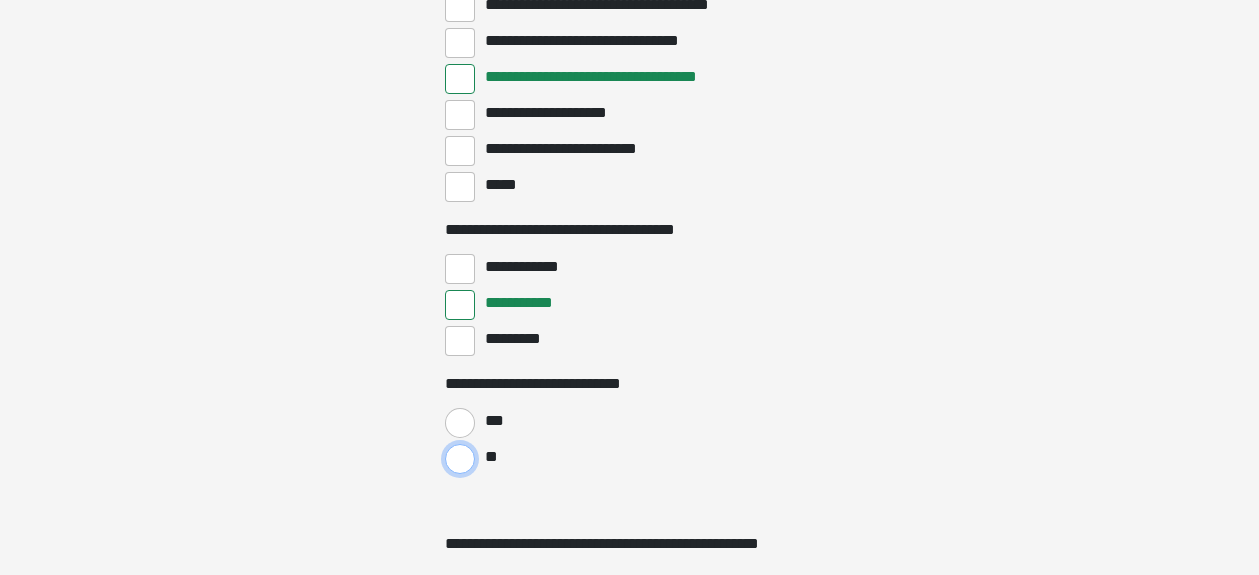 click on "**" at bounding box center (460, 459) 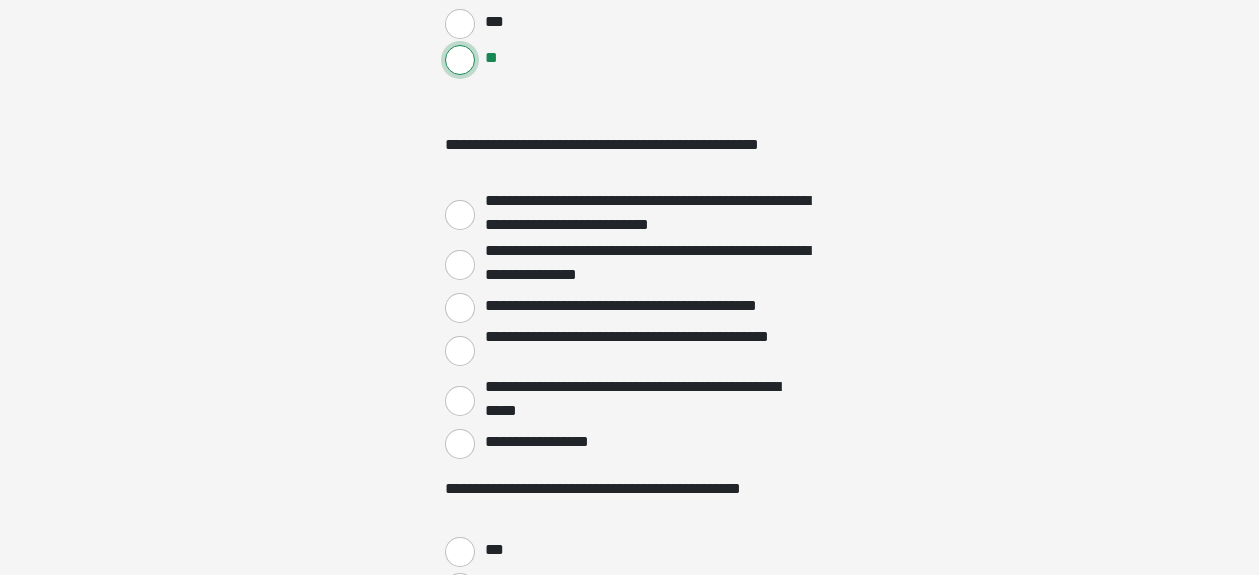 scroll, scrollTop: 3510, scrollLeft: 0, axis: vertical 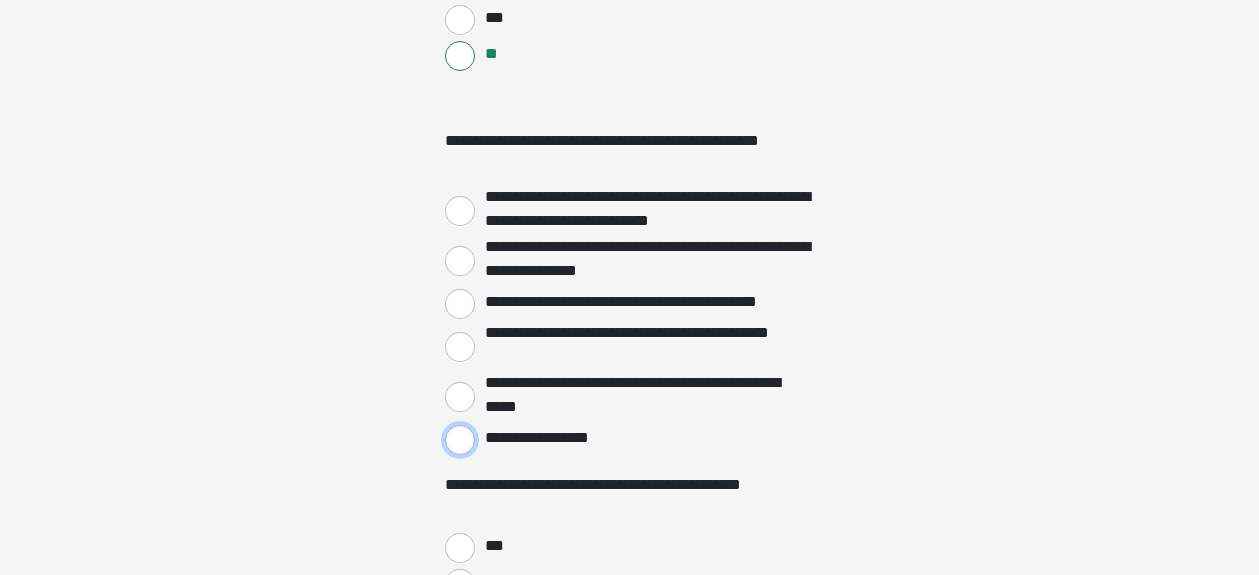 click on "**********" at bounding box center (460, 440) 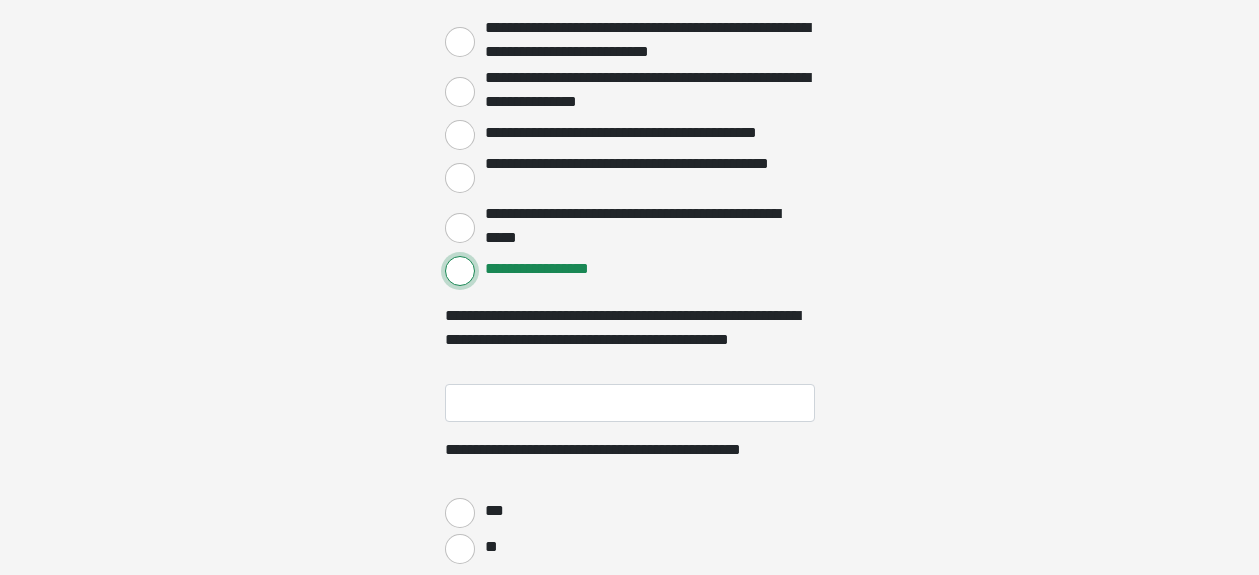 scroll, scrollTop: 3681, scrollLeft: 0, axis: vertical 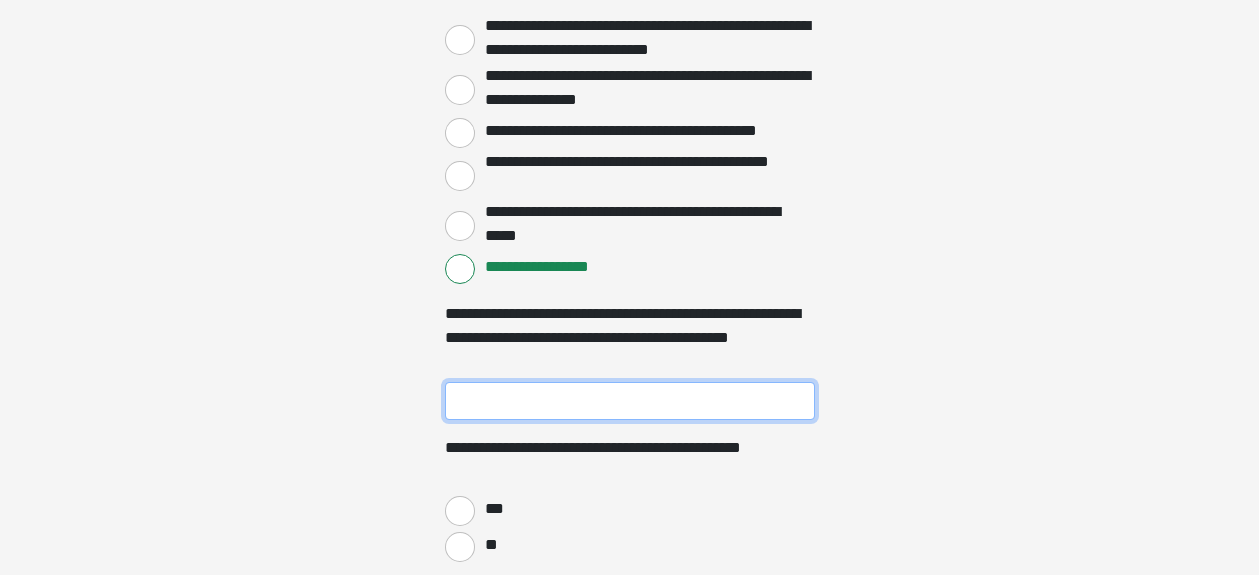 click on "**********" at bounding box center [630, 401] 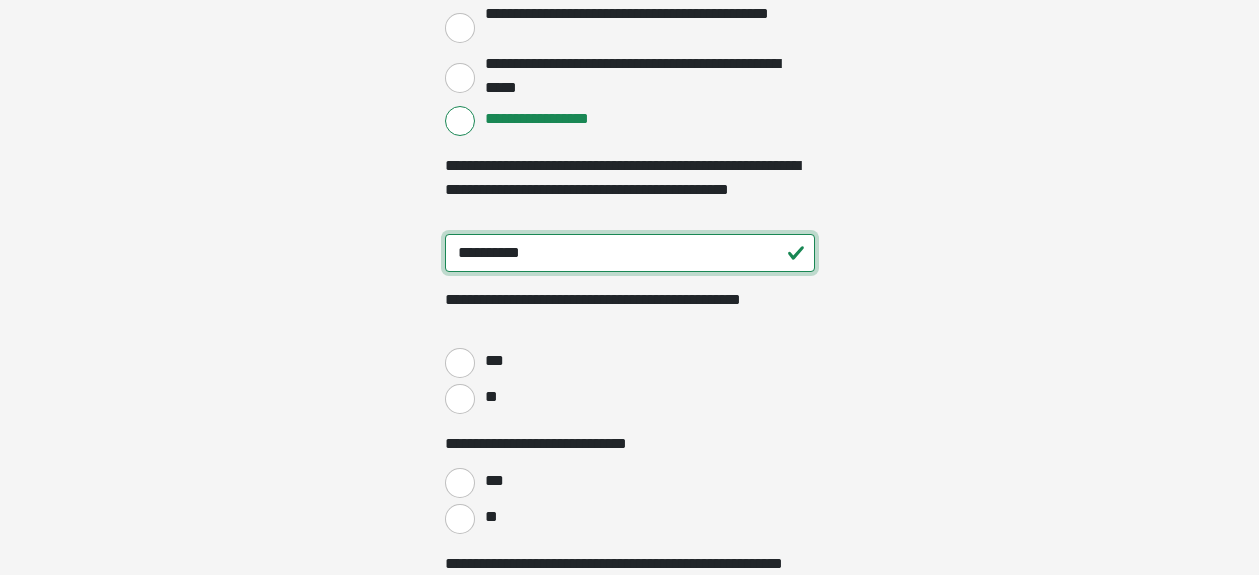 scroll, scrollTop: 3831, scrollLeft: 0, axis: vertical 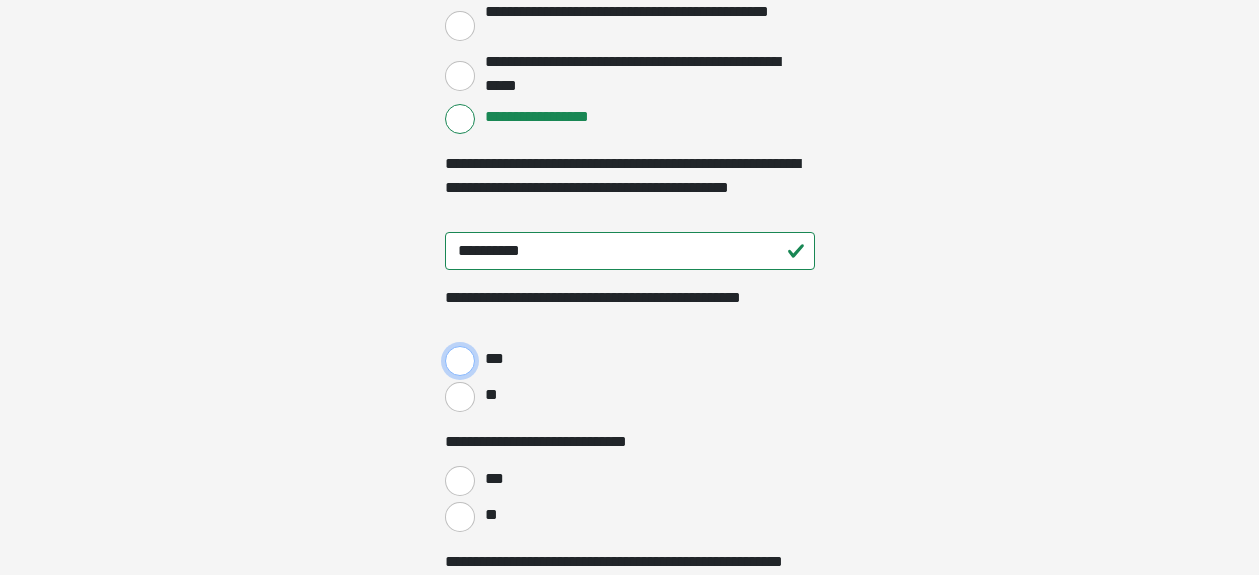 click on "***" at bounding box center (460, 361) 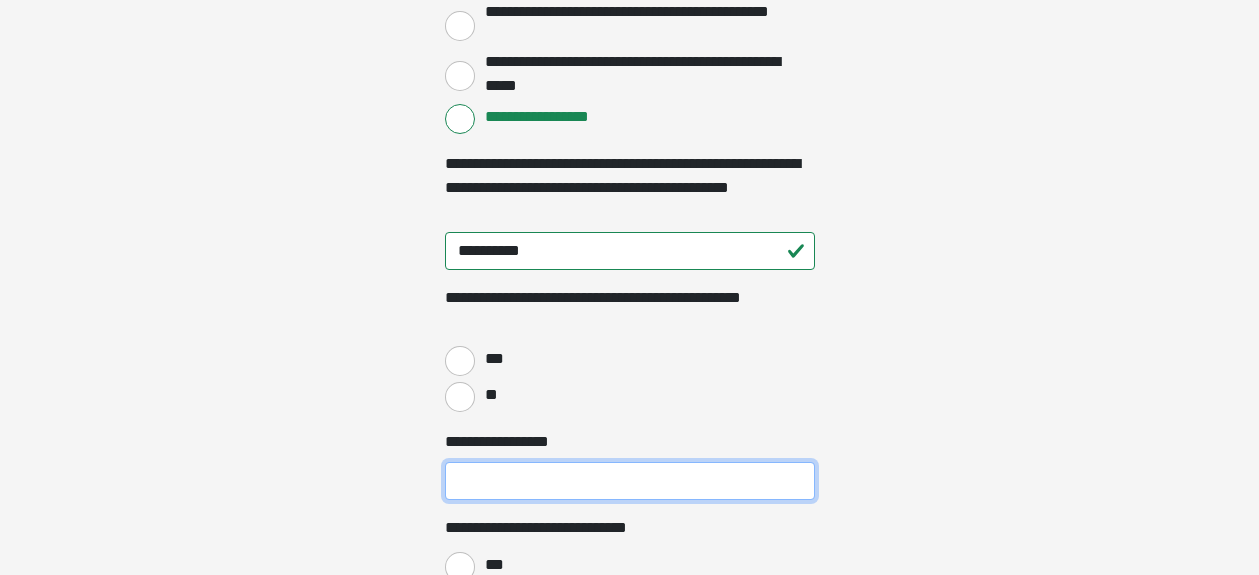 click on "**********" at bounding box center (630, 481) 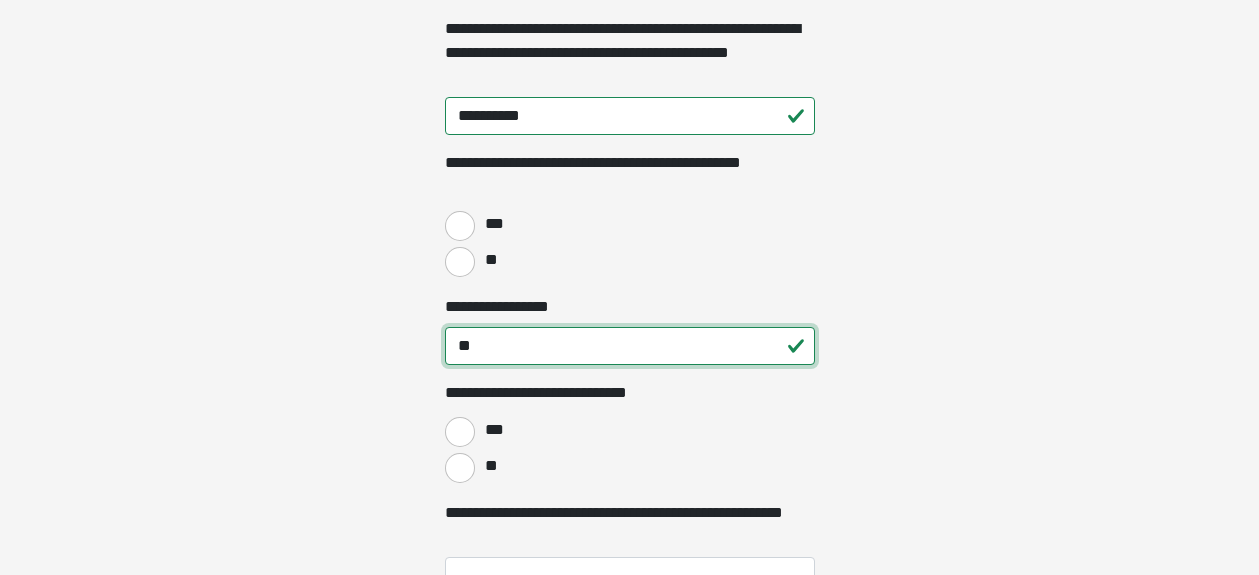 scroll, scrollTop: 3967, scrollLeft: 0, axis: vertical 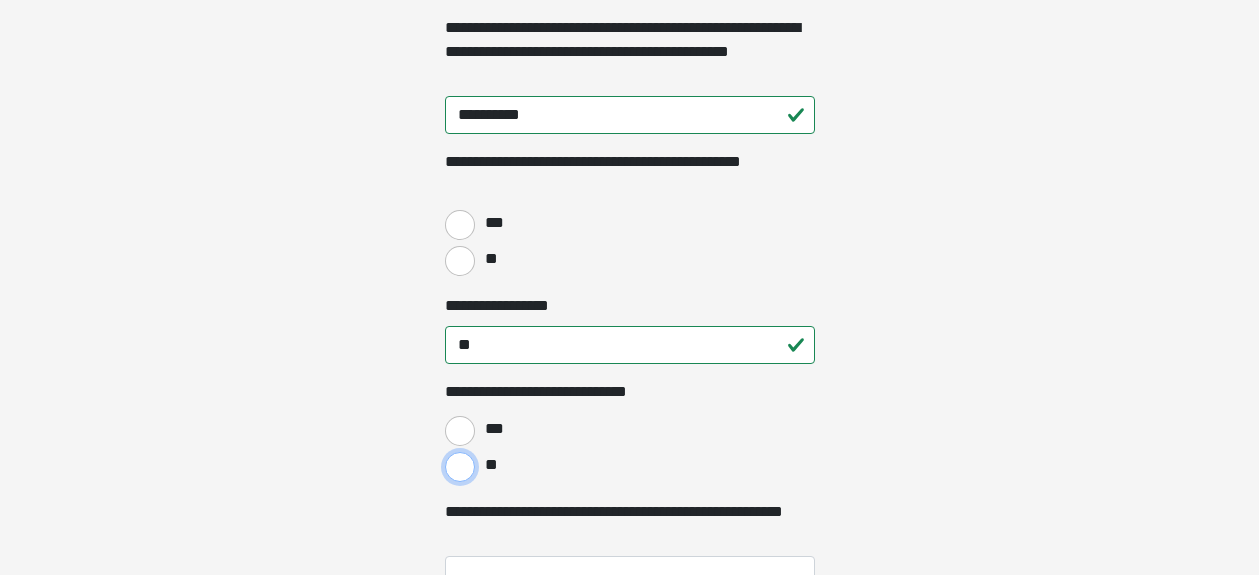 click on "**" at bounding box center (460, 467) 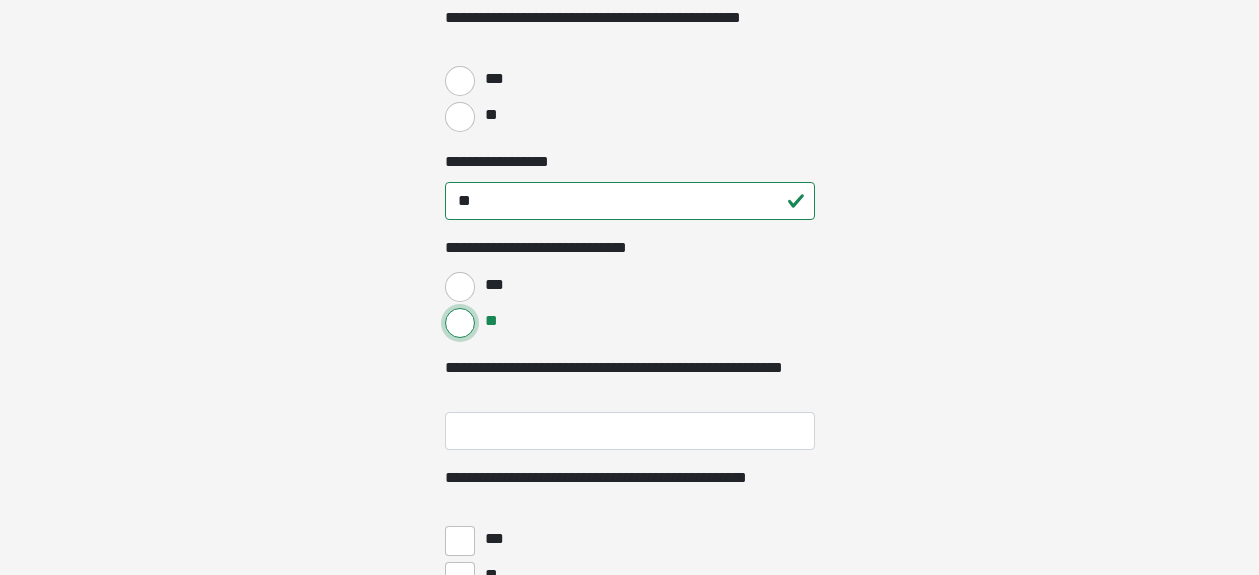 scroll, scrollTop: 4116, scrollLeft: 0, axis: vertical 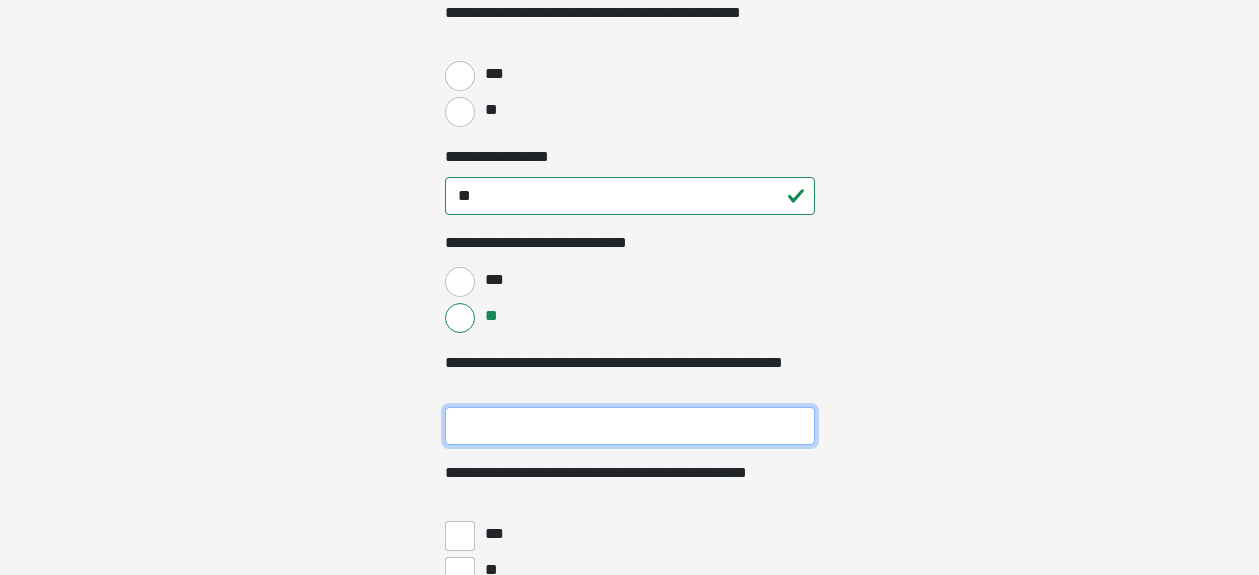 click on "**********" at bounding box center [630, 426] 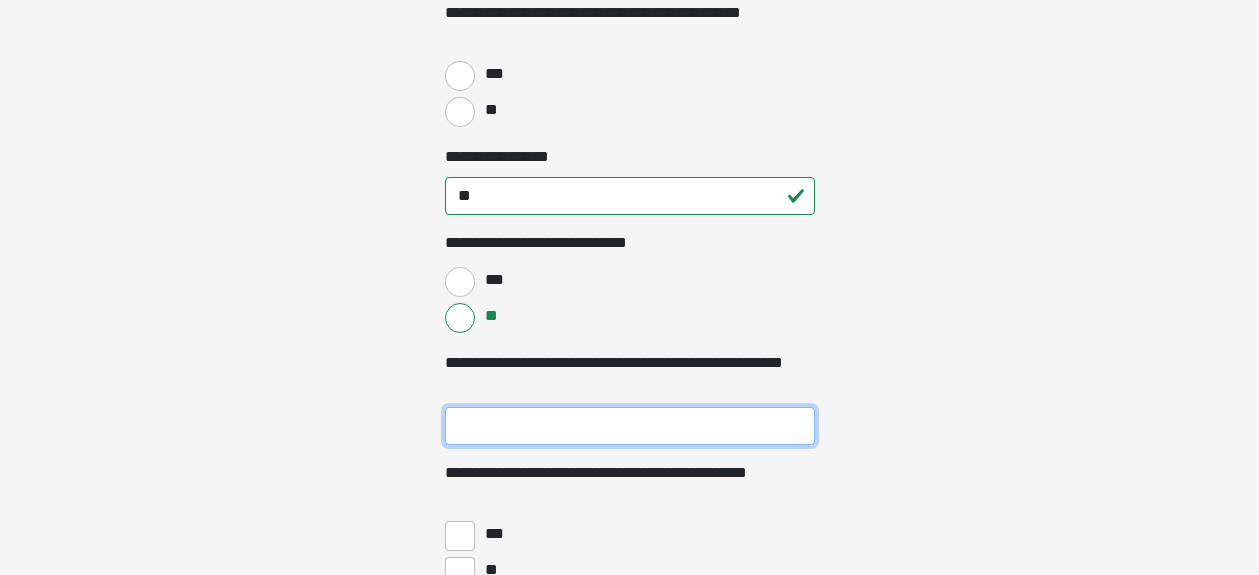type on "***" 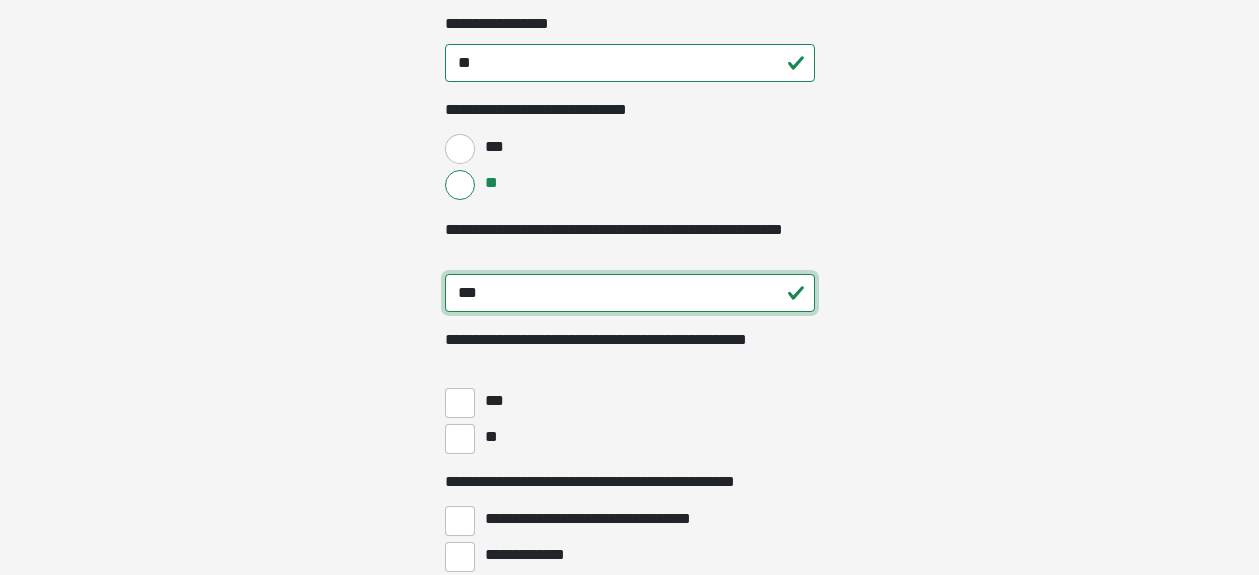 scroll, scrollTop: 4262, scrollLeft: 0, axis: vertical 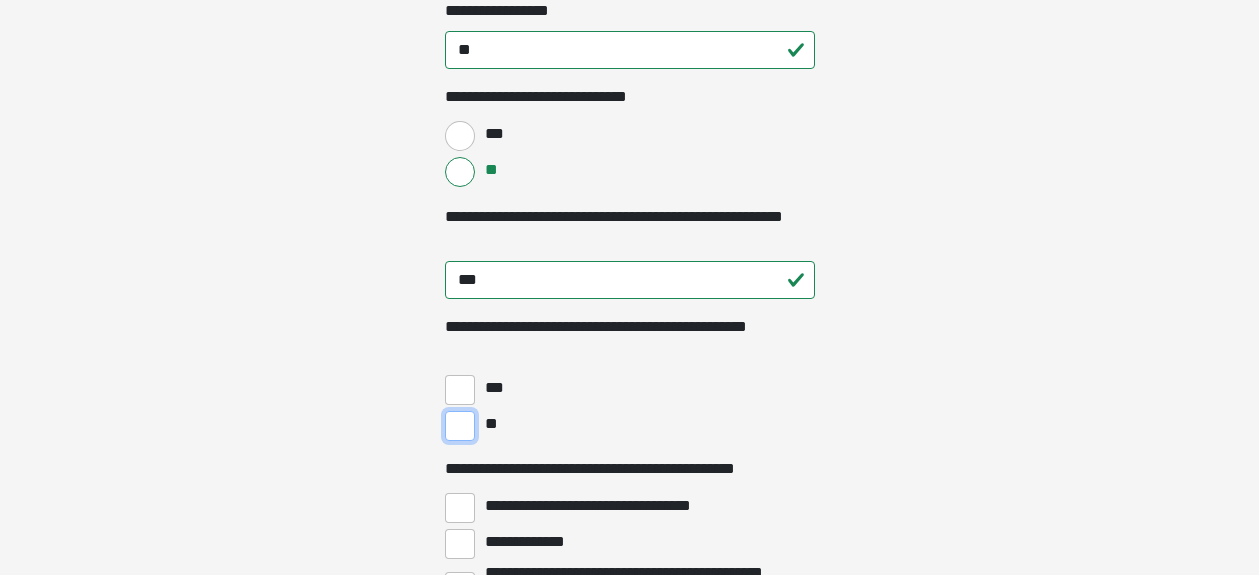 click on "**" at bounding box center [460, 426] 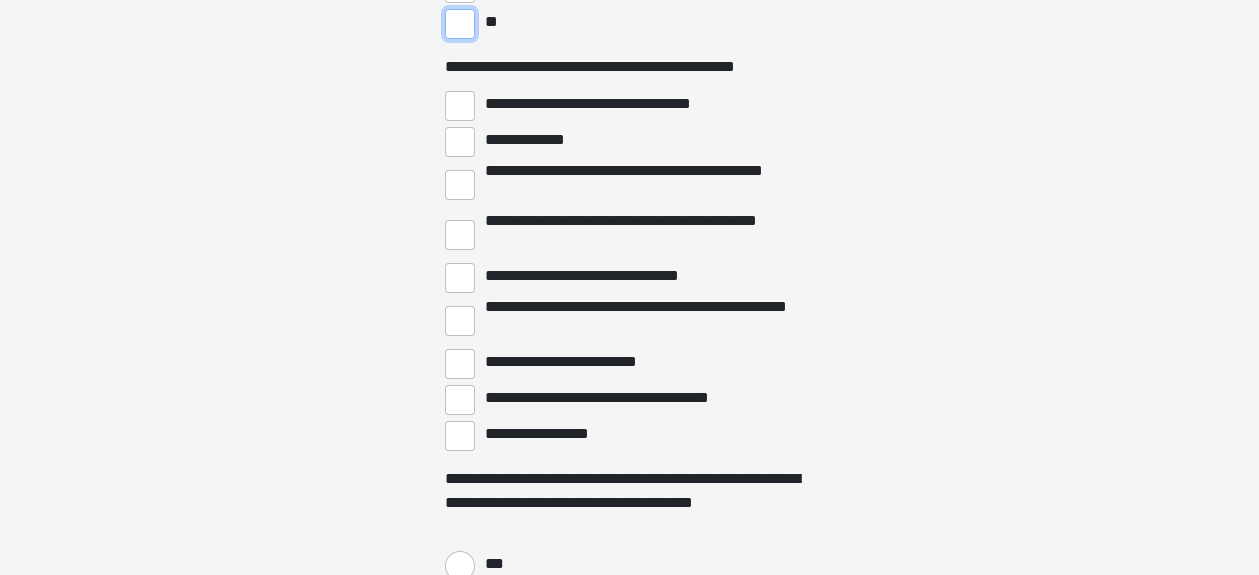scroll, scrollTop: 4665, scrollLeft: 0, axis: vertical 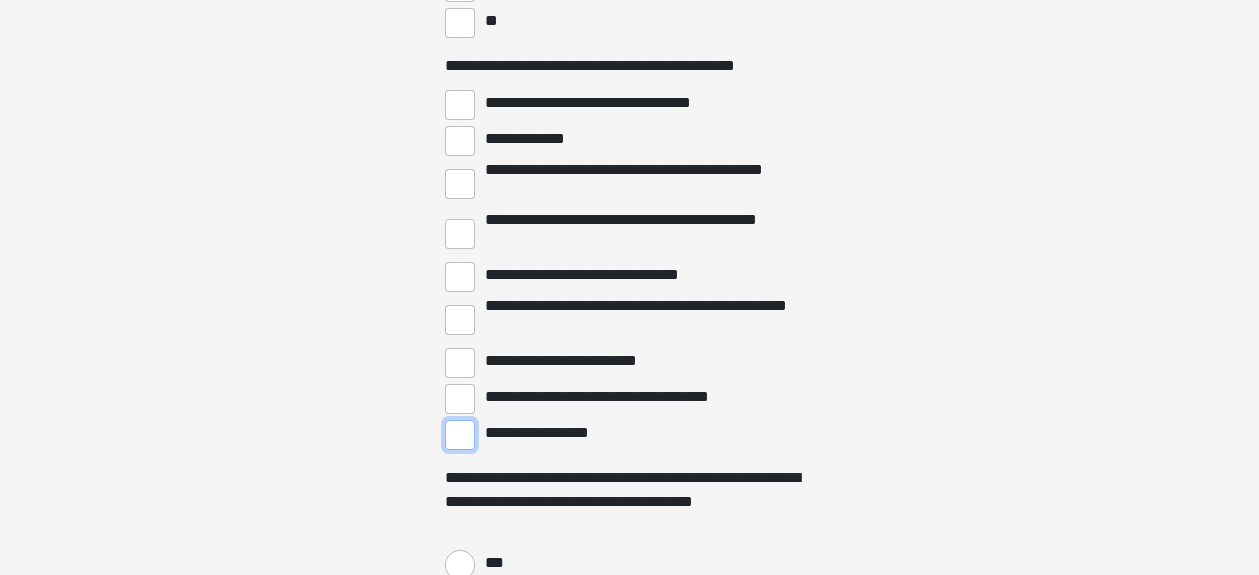 click on "**********" at bounding box center [460, 435] 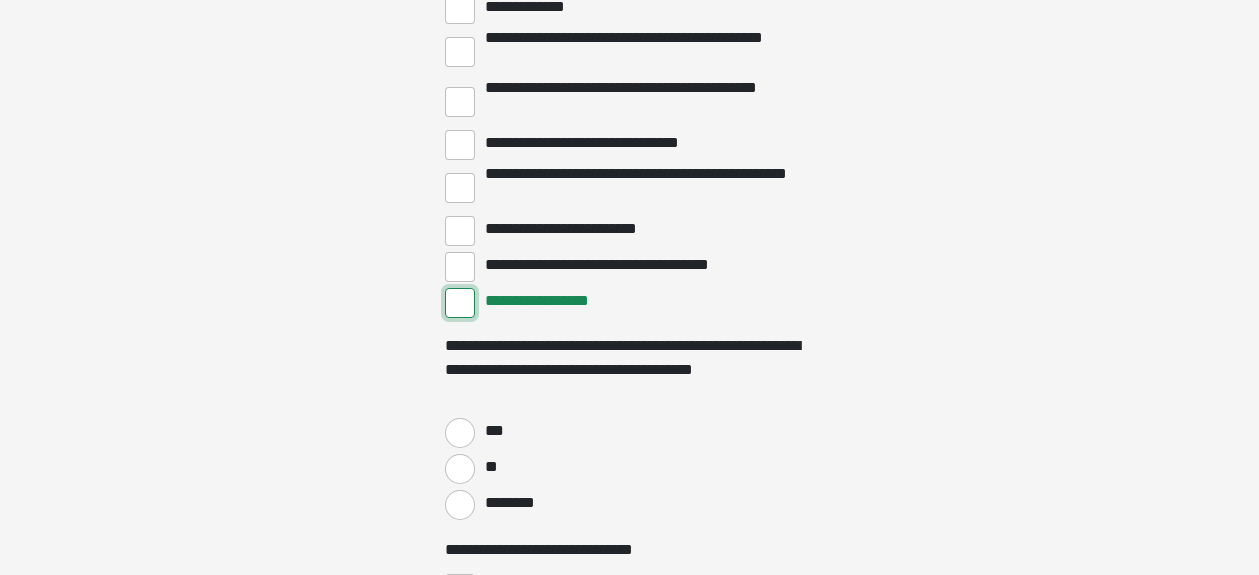 scroll, scrollTop: 4800, scrollLeft: 0, axis: vertical 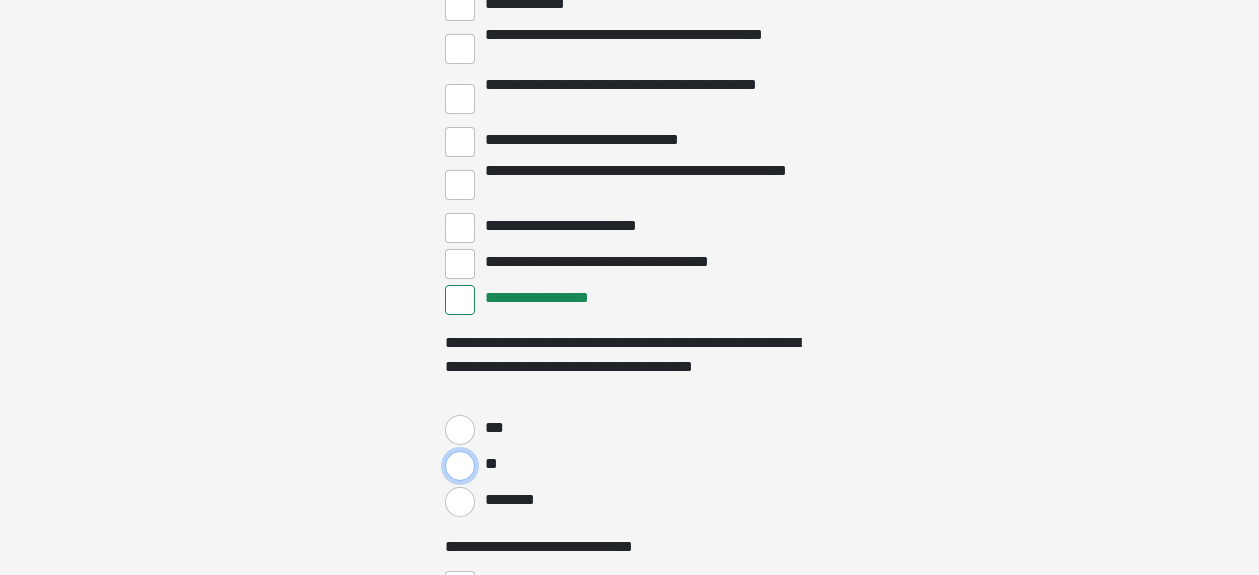 click on "**" at bounding box center [460, 466] 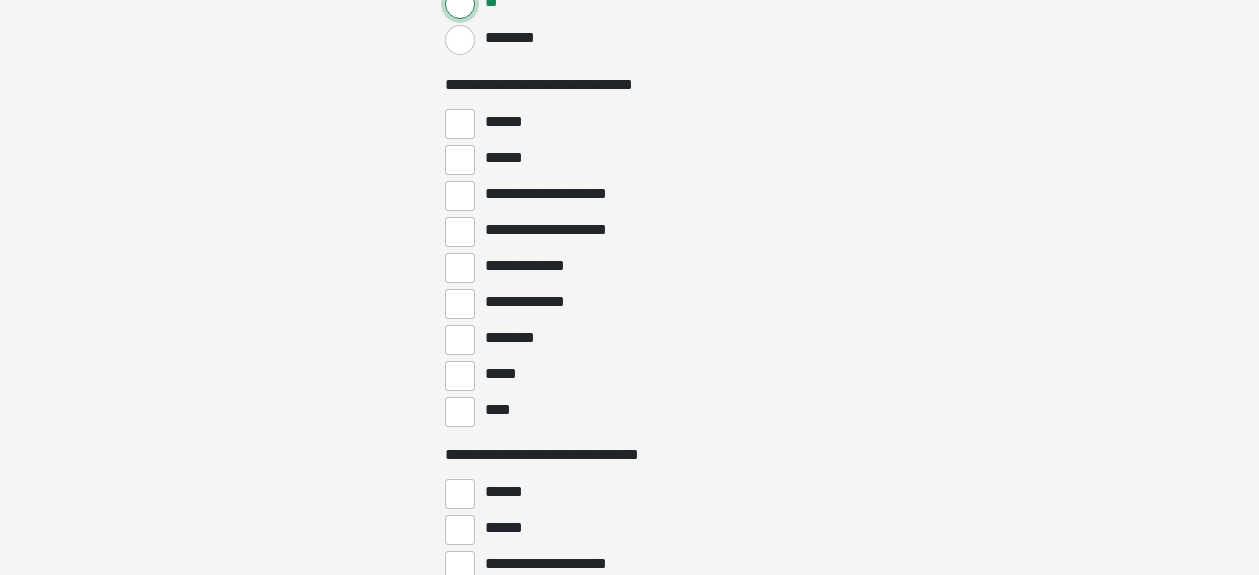 scroll, scrollTop: 5264, scrollLeft: 0, axis: vertical 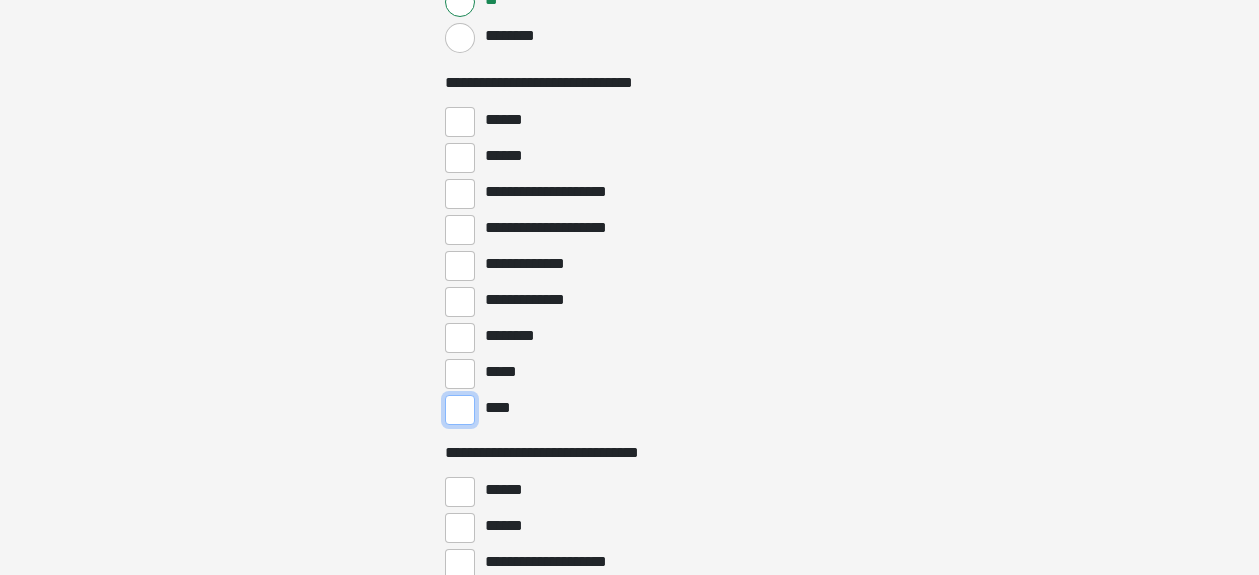 click on "****" at bounding box center (460, 410) 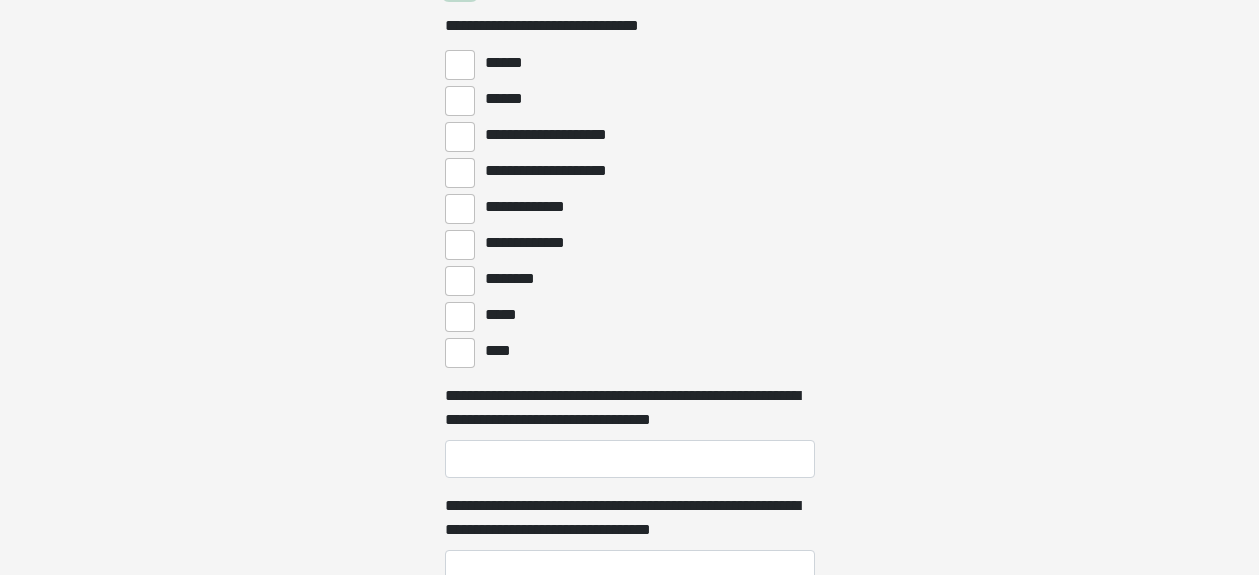 scroll, scrollTop: 5698, scrollLeft: 0, axis: vertical 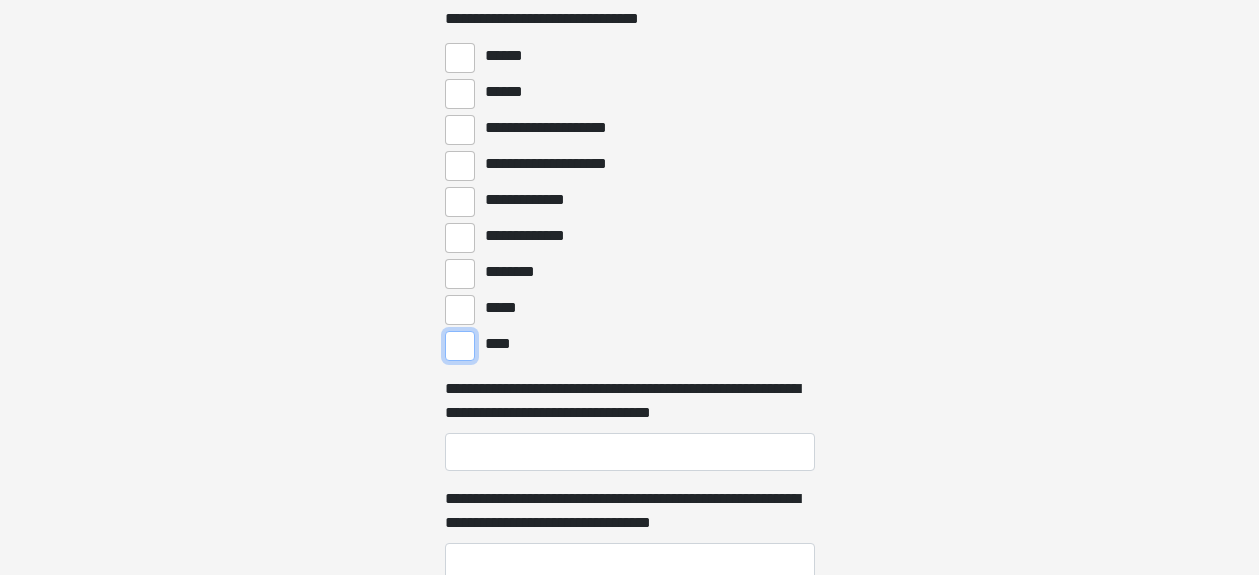 click on "****" at bounding box center (460, 346) 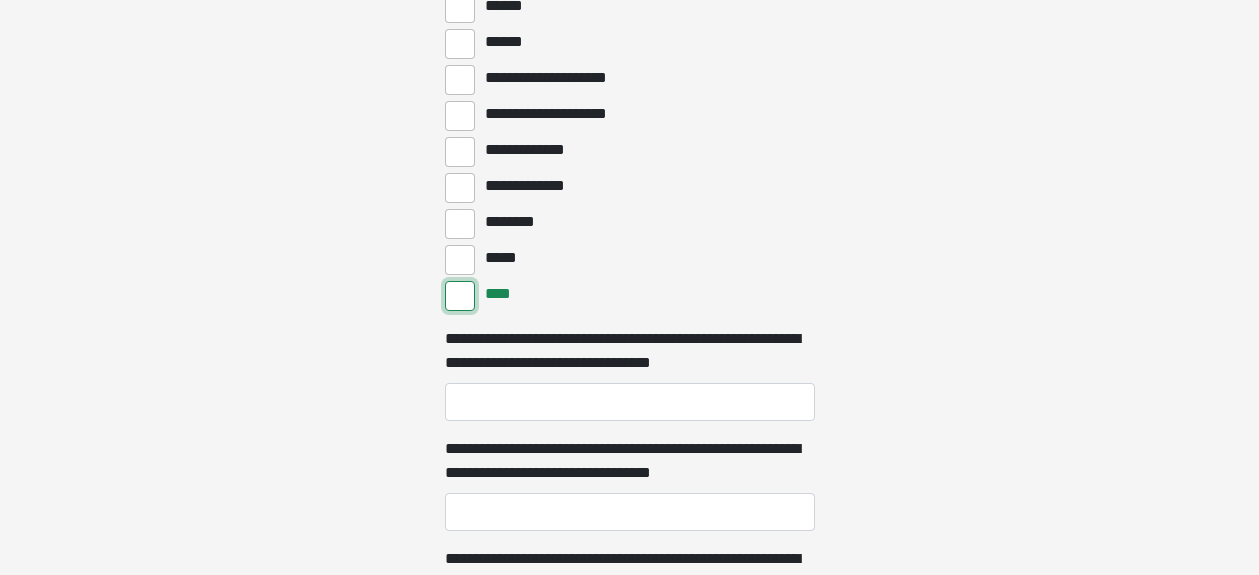 scroll, scrollTop: 5752, scrollLeft: 0, axis: vertical 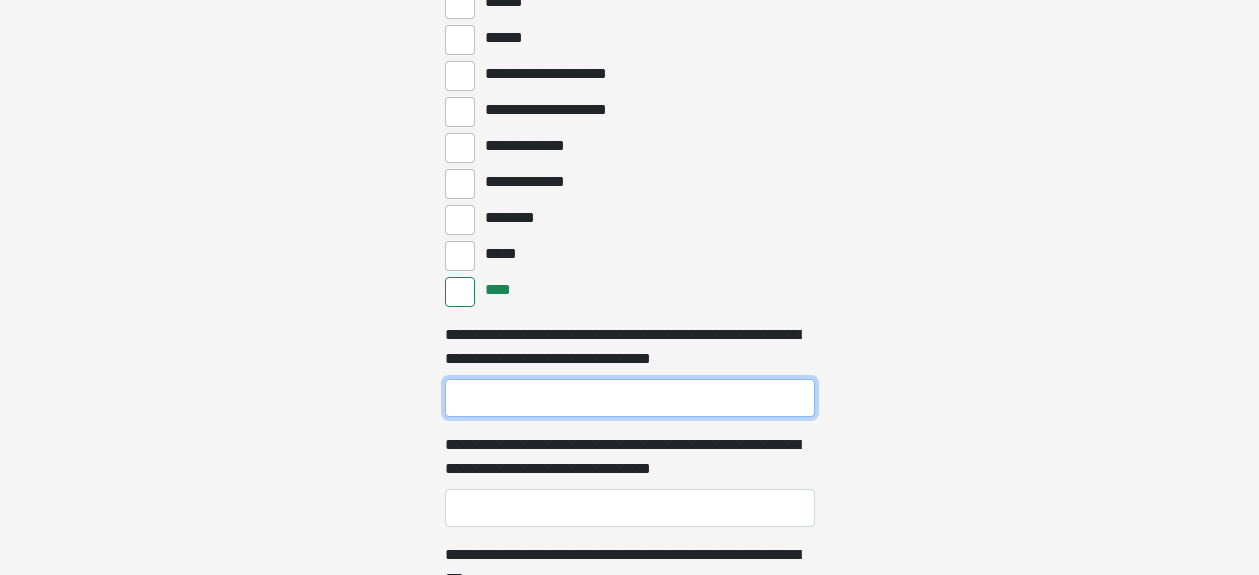 click on "**********" at bounding box center [630, 398] 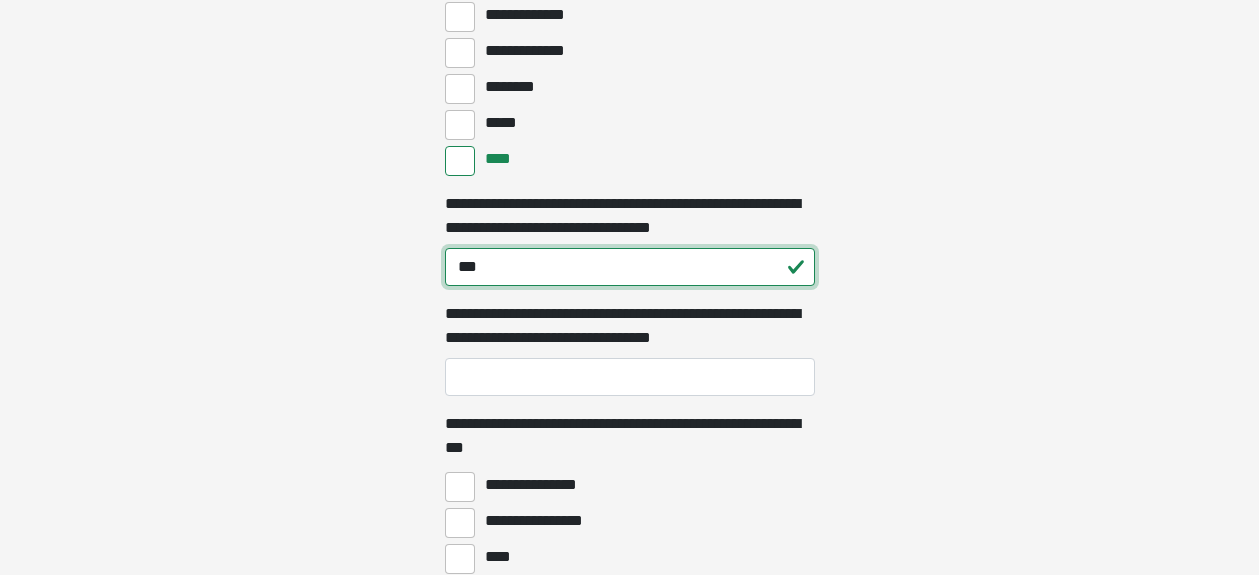 scroll, scrollTop: 5887, scrollLeft: 0, axis: vertical 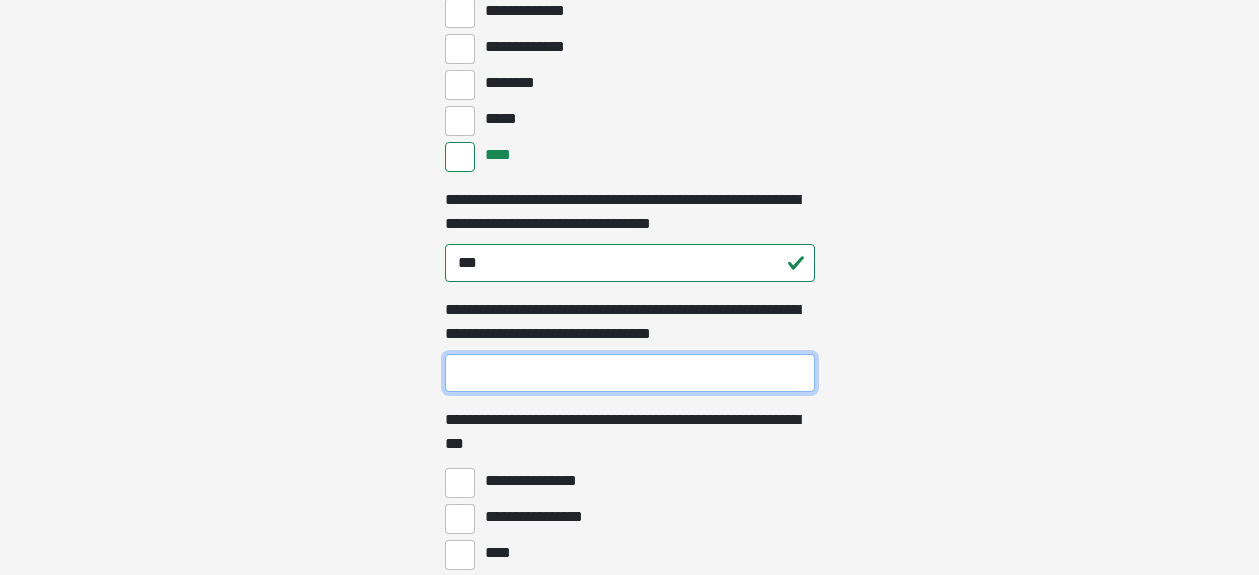 click on "**********" at bounding box center (630, 373) 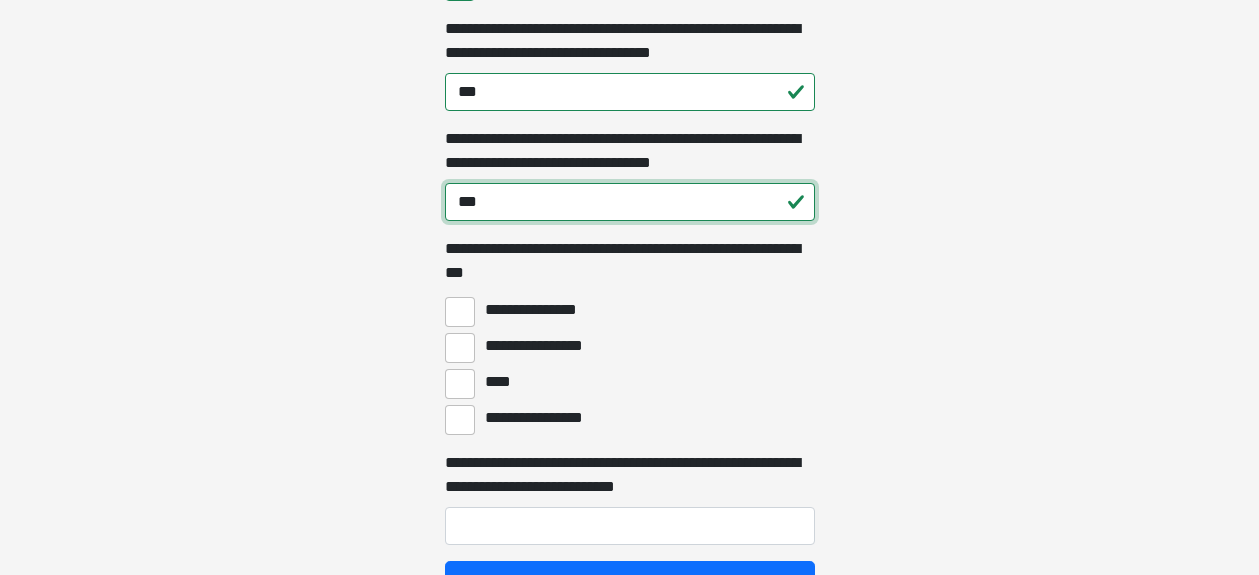 scroll, scrollTop: 6062, scrollLeft: 0, axis: vertical 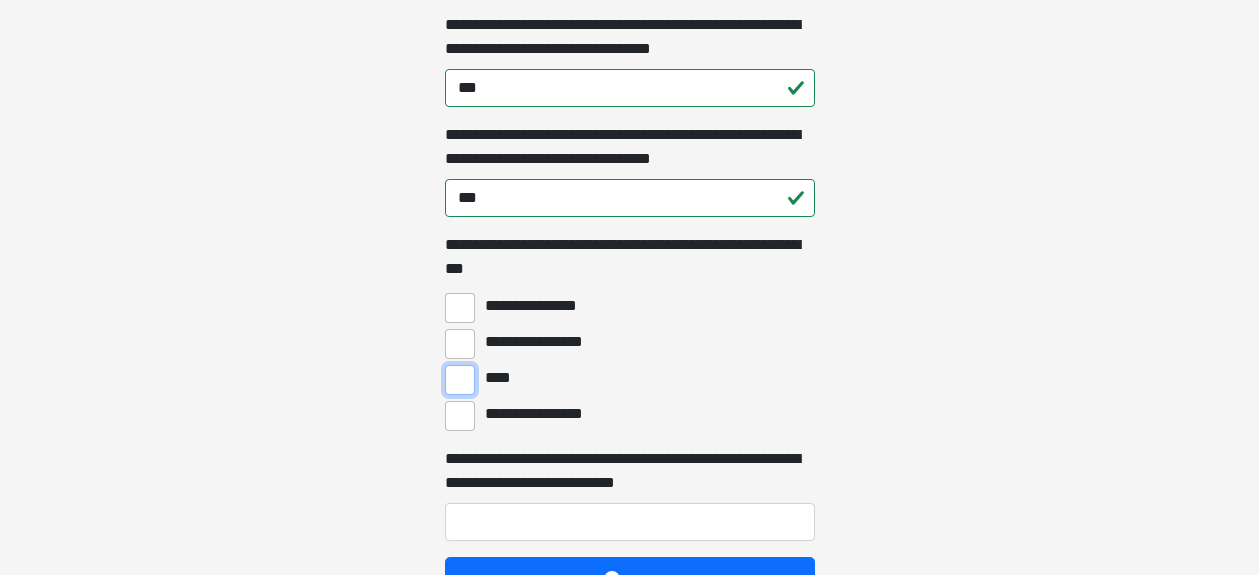 click on "****" at bounding box center (460, 380) 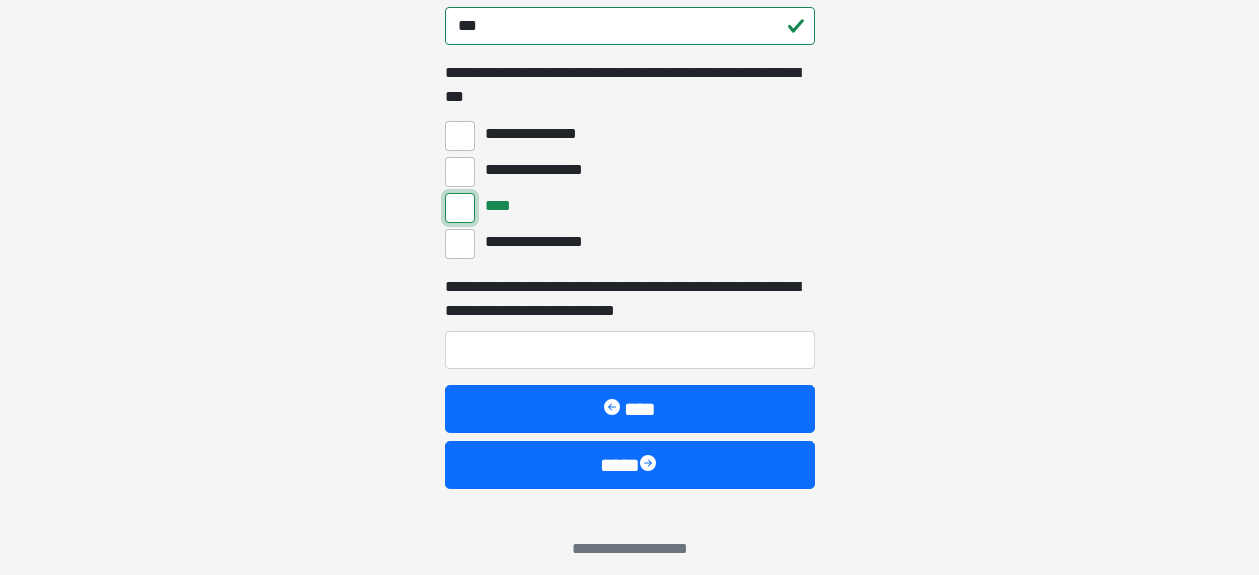 scroll, scrollTop: 6240, scrollLeft: 0, axis: vertical 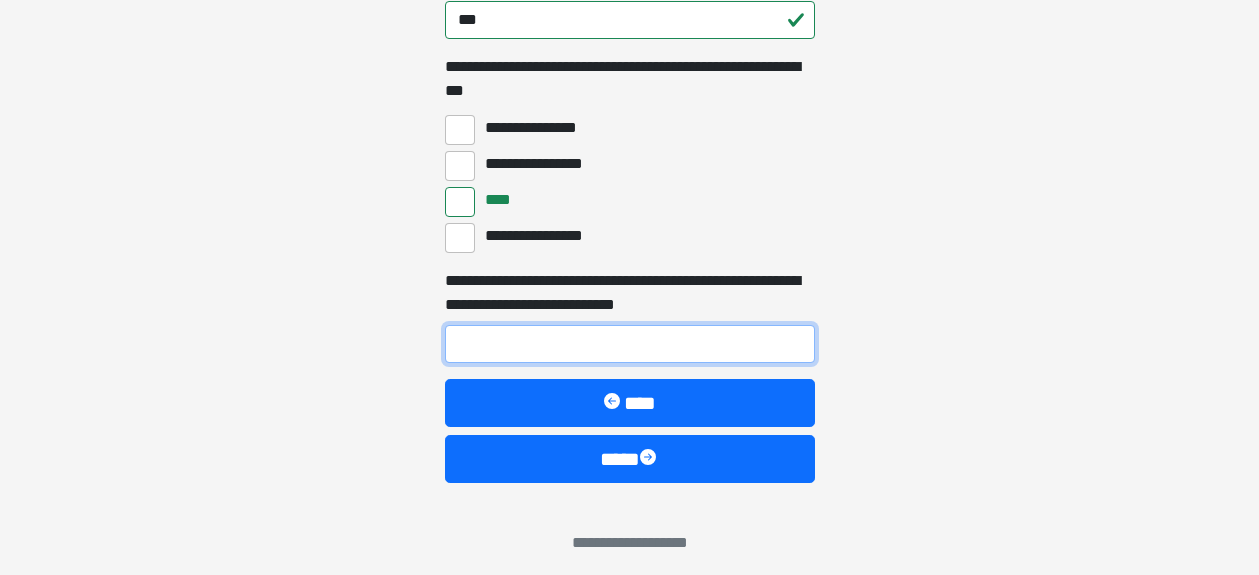 click on "**********" at bounding box center [630, 344] 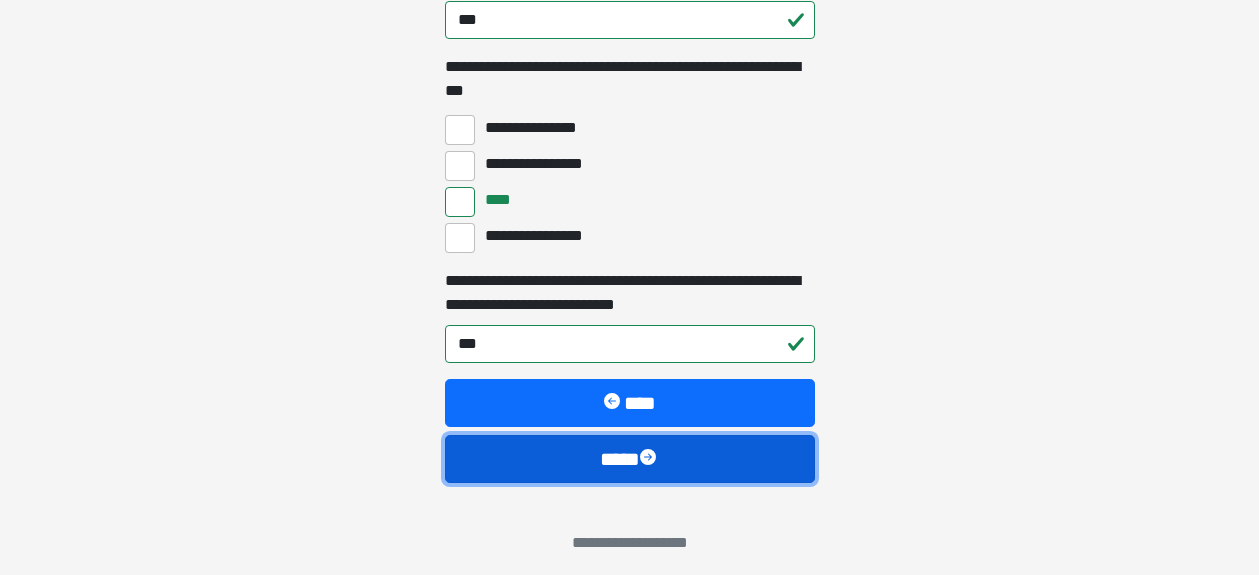 click on "****" at bounding box center [630, 459] 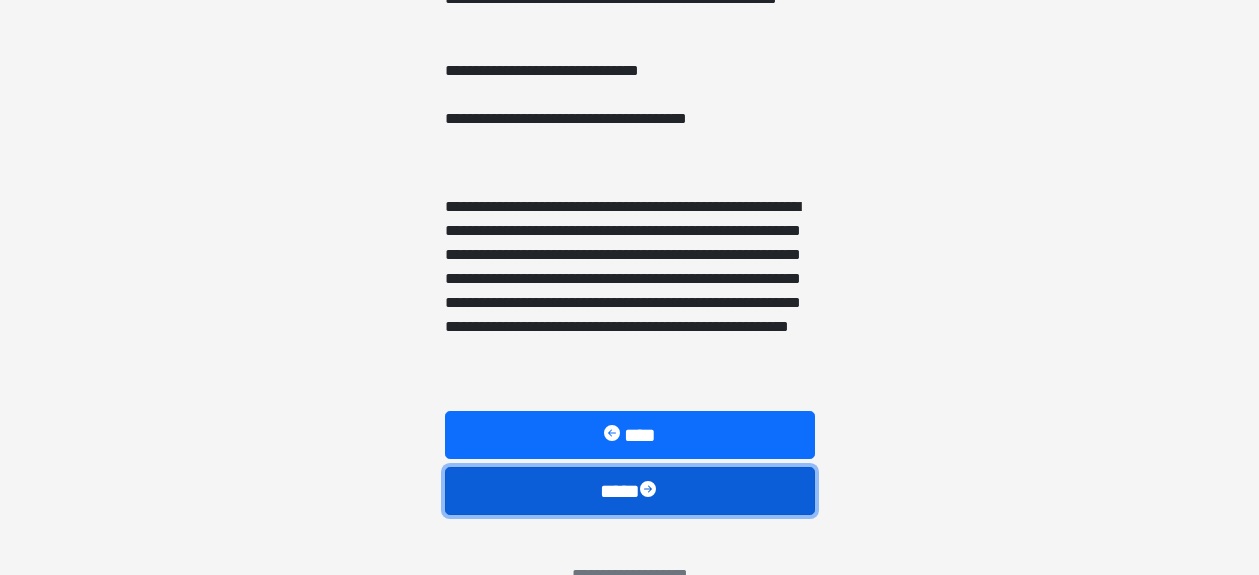 scroll, scrollTop: 1618, scrollLeft: 0, axis: vertical 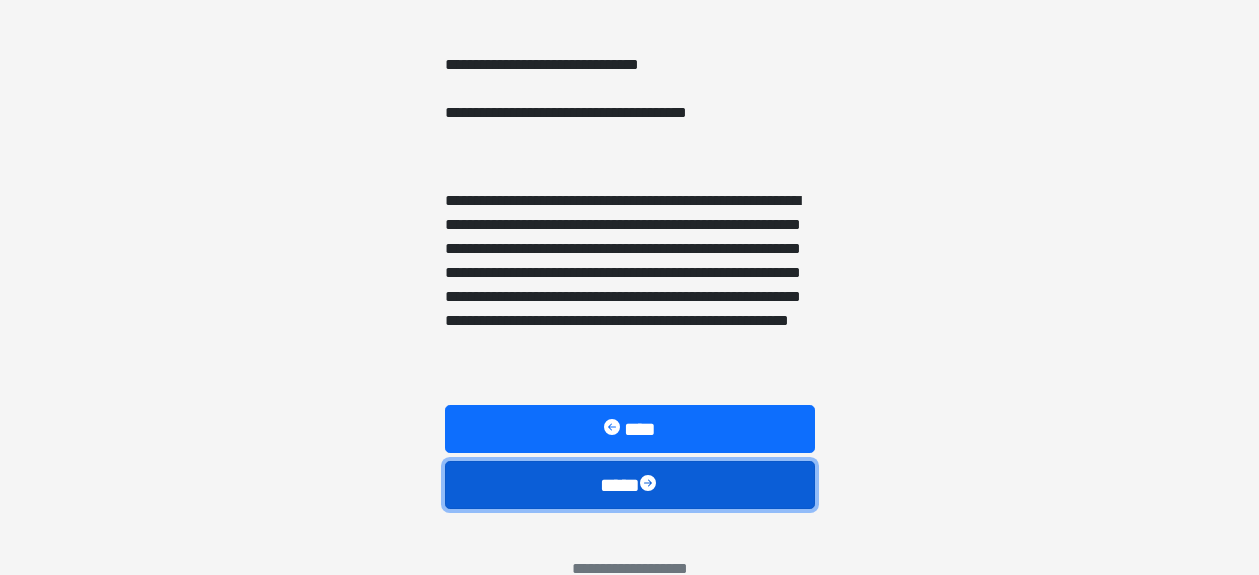 click on "****" at bounding box center (630, 485) 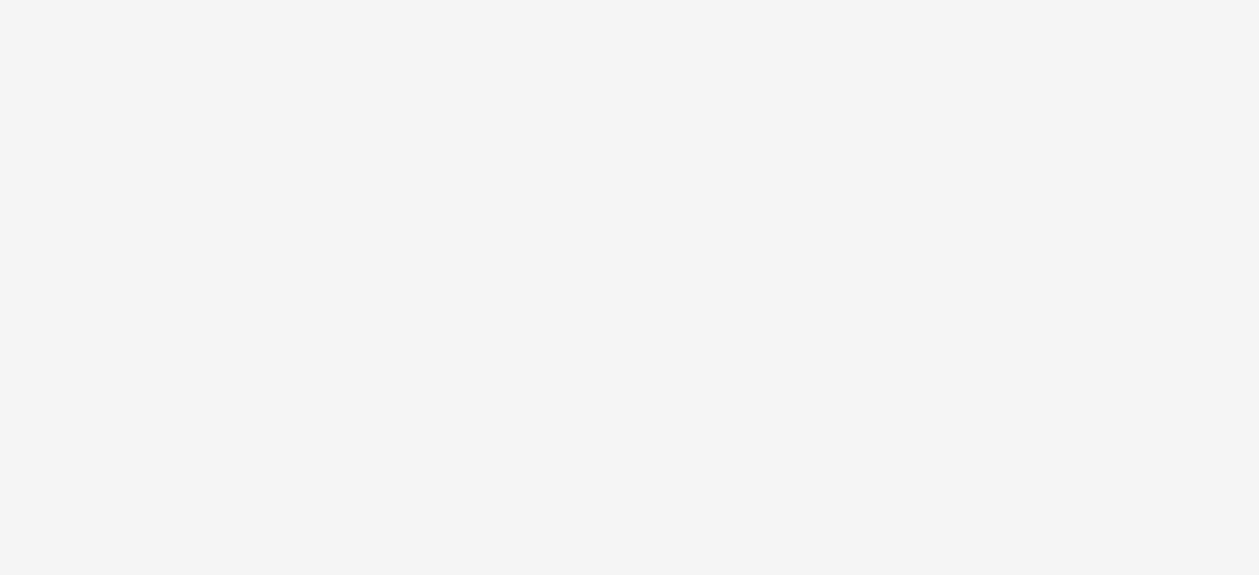 scroll, scrollTop: 152, scrollLeft: 0, axis: vertical 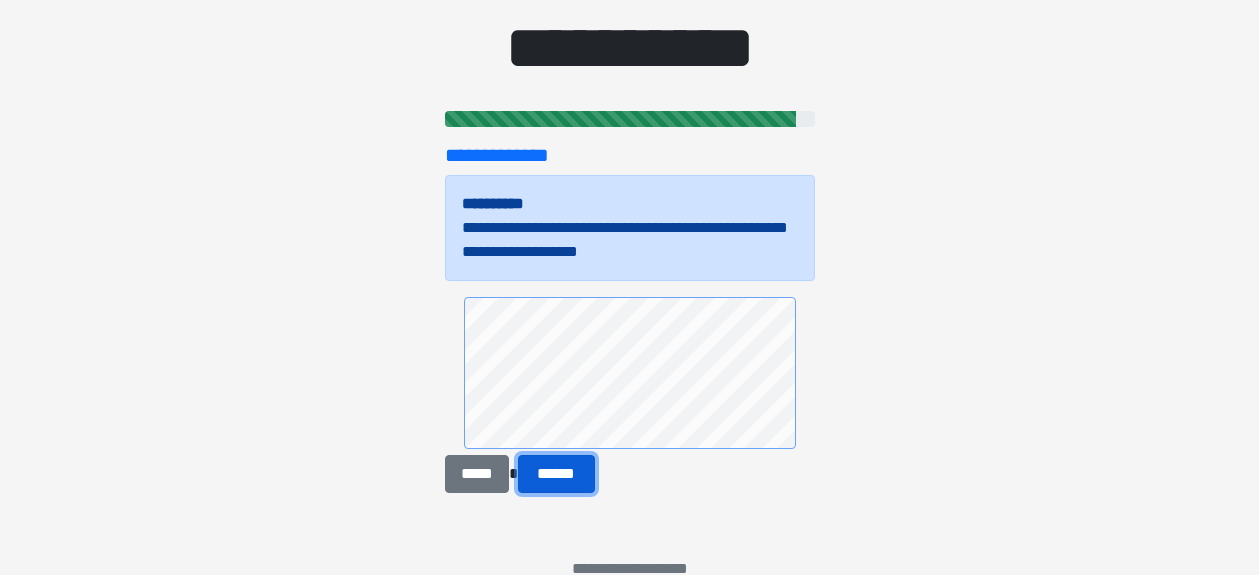 click on "******" at bounding box center (556, 474) 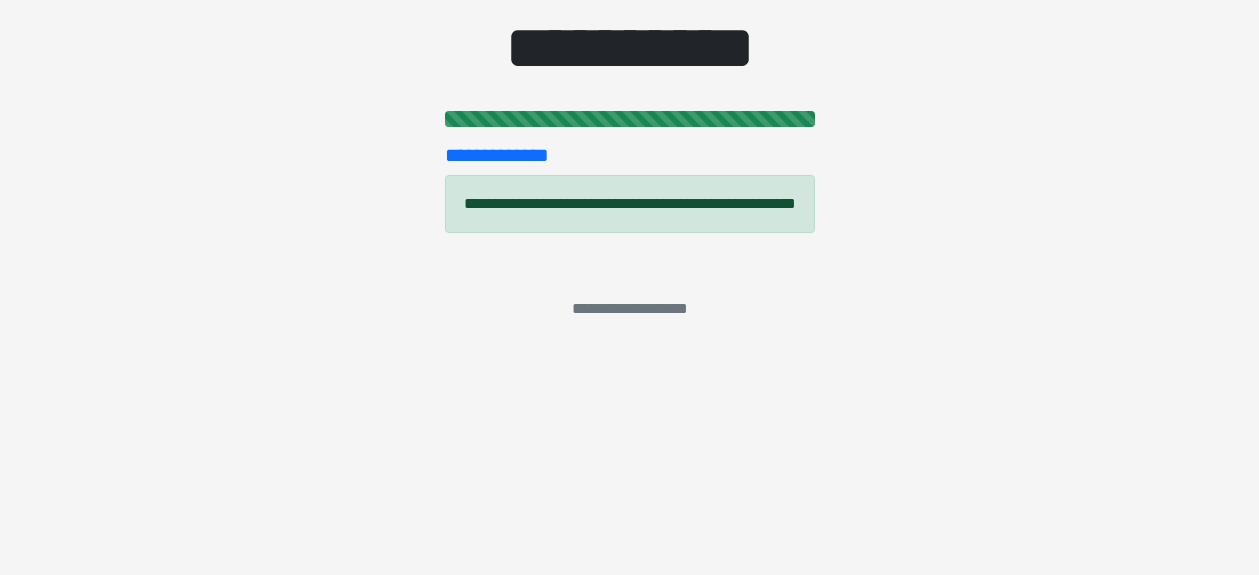 scroll, scrollTop: 0, scrollLeft: 0, axis: both 